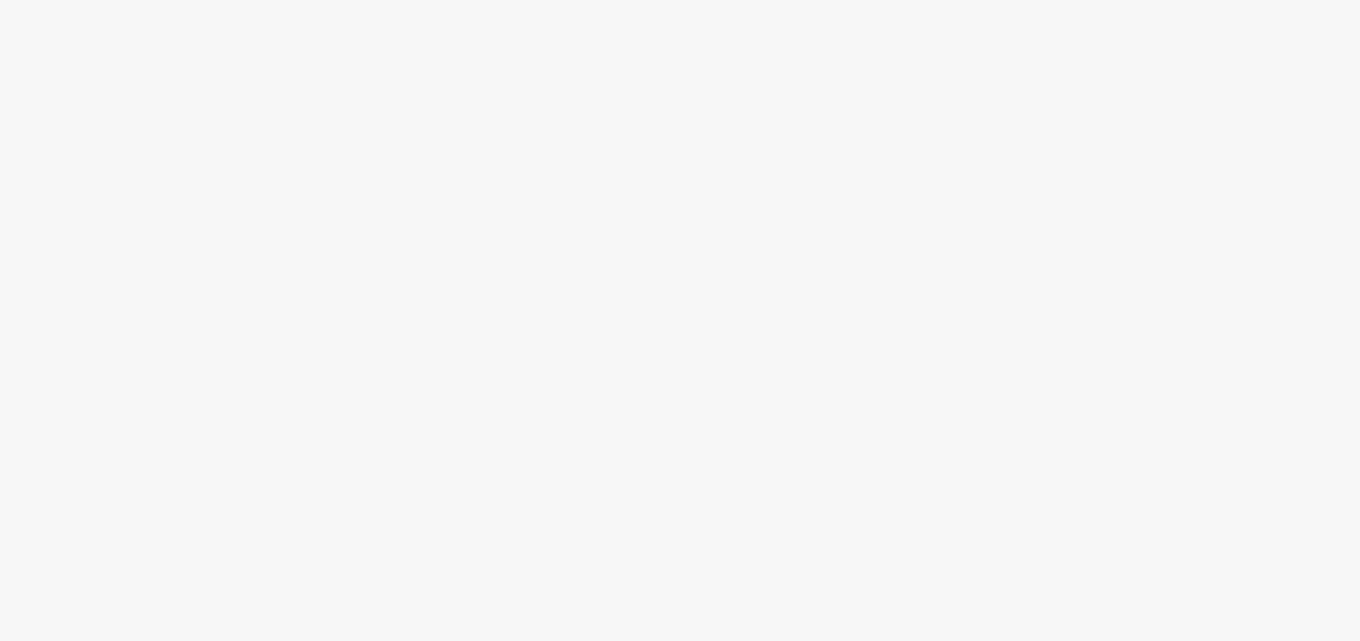 scroll, scrollTop: 0, scrollLeft: 0, axis: both 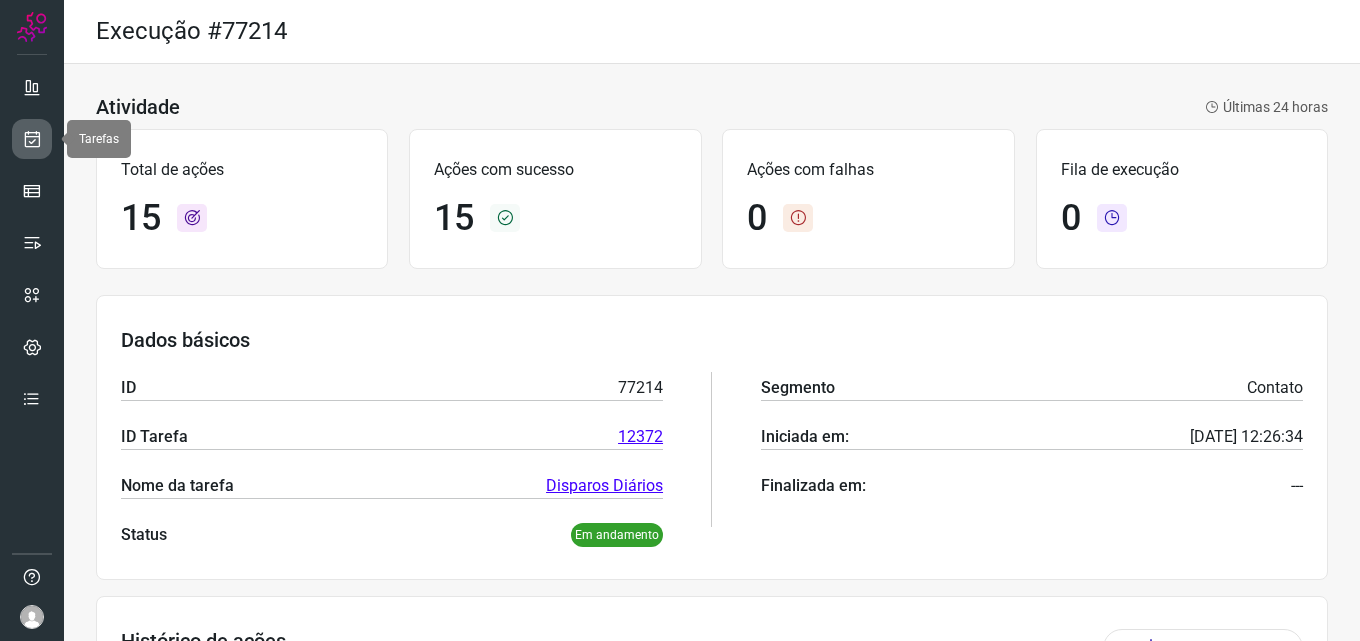 click at bounding box center (32, 139) 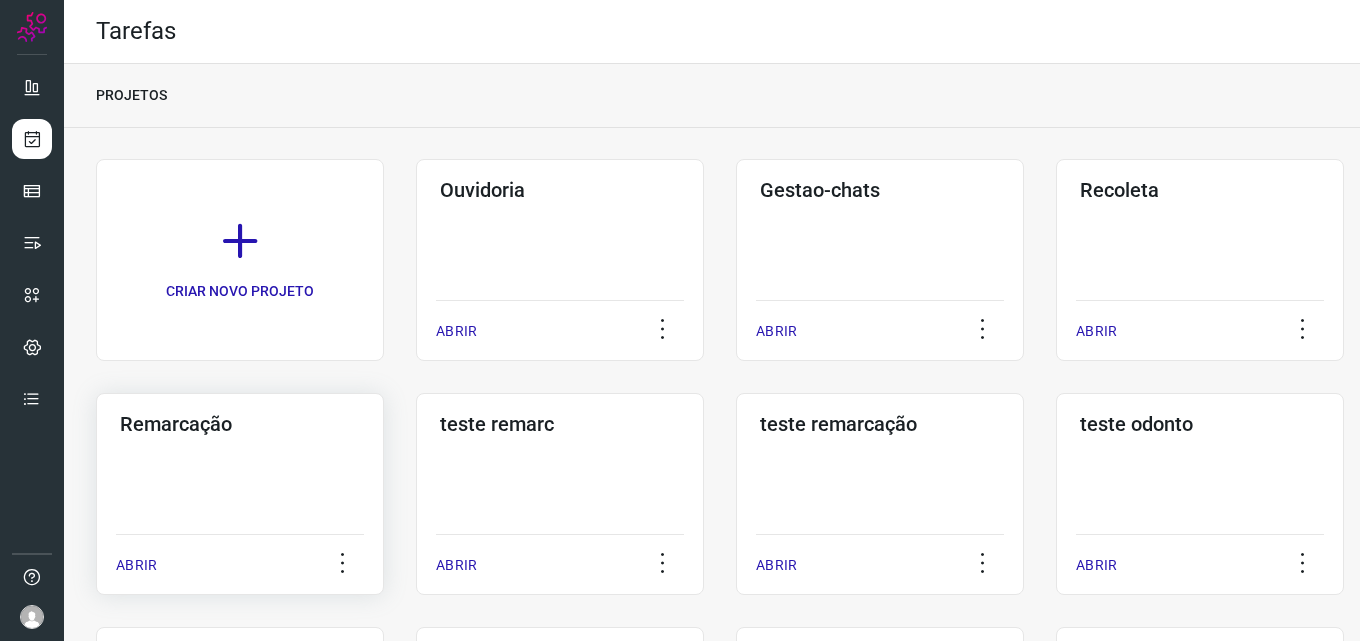 click on "Remarcação  ABRIR" 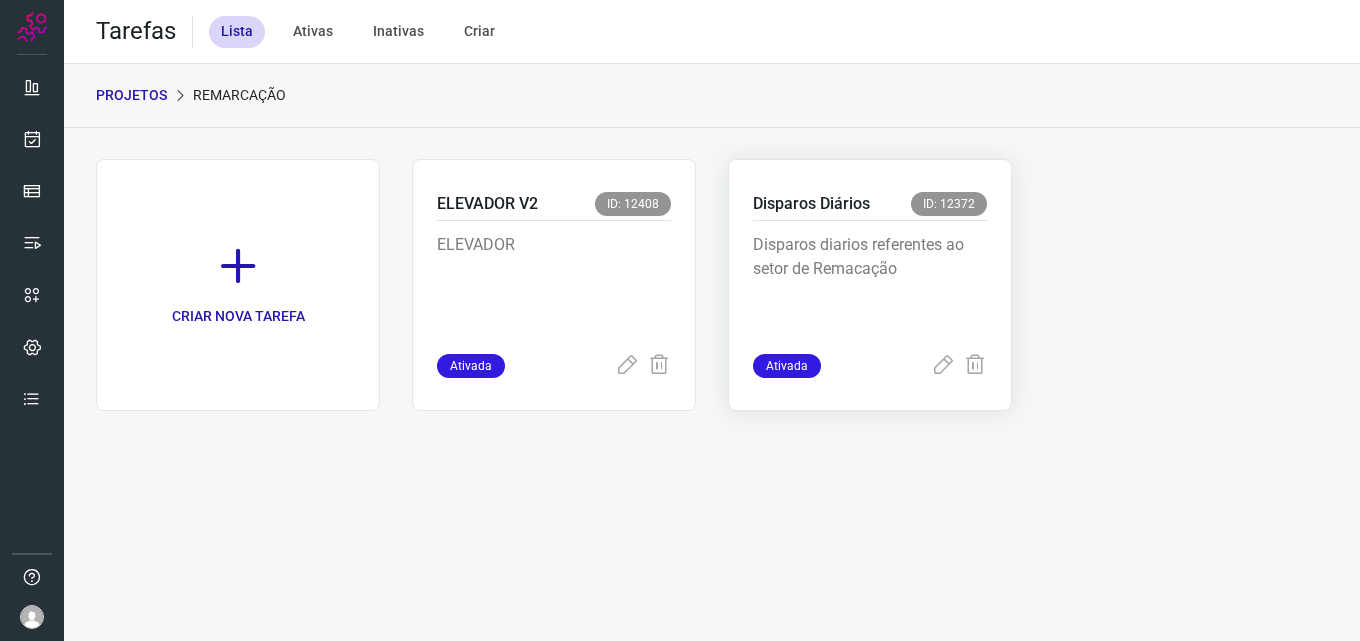 click on "Disparos Diários ID: 12372 Disparos diarios referentes ao setor de Remacação Ativada" 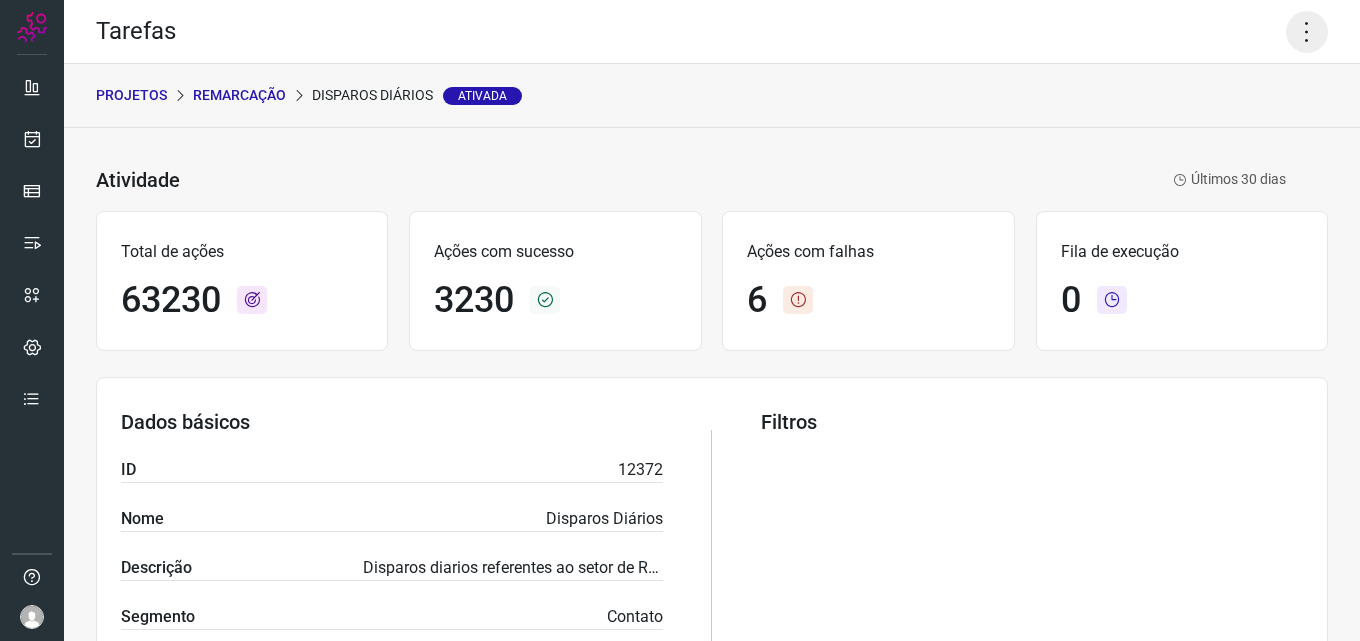 click 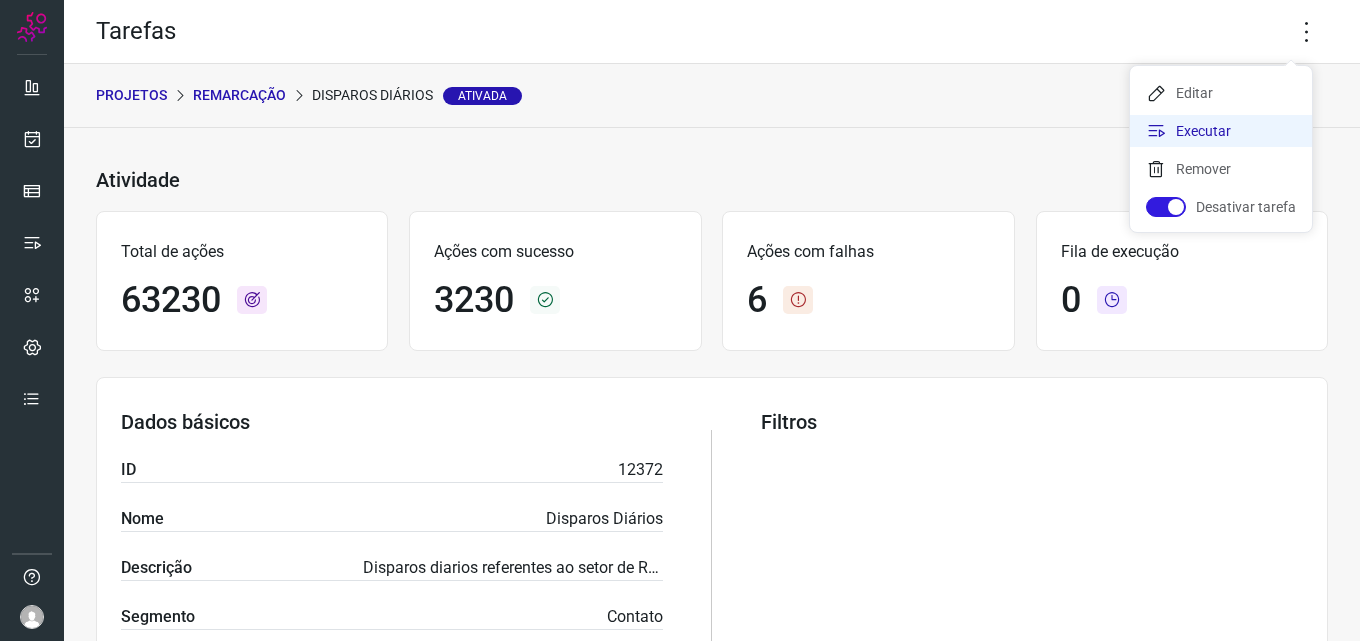 click on "Executar" 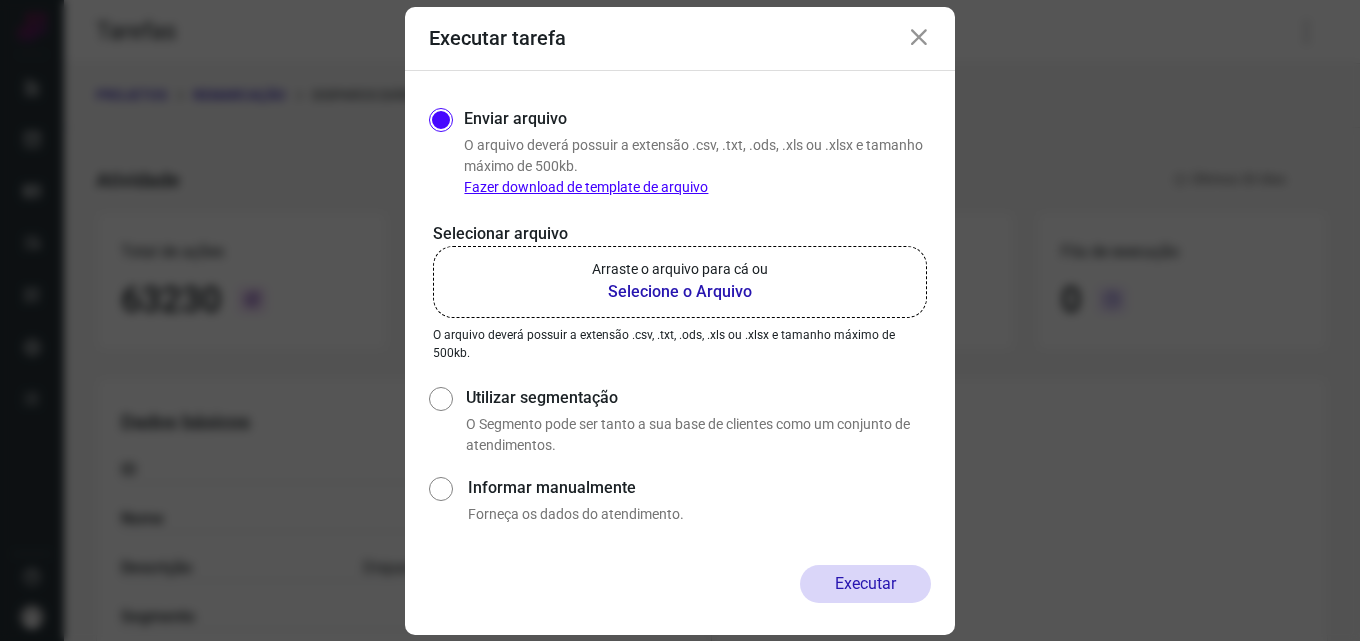 click on "Selecione o Arquivo" at bounding box center [680, 292] 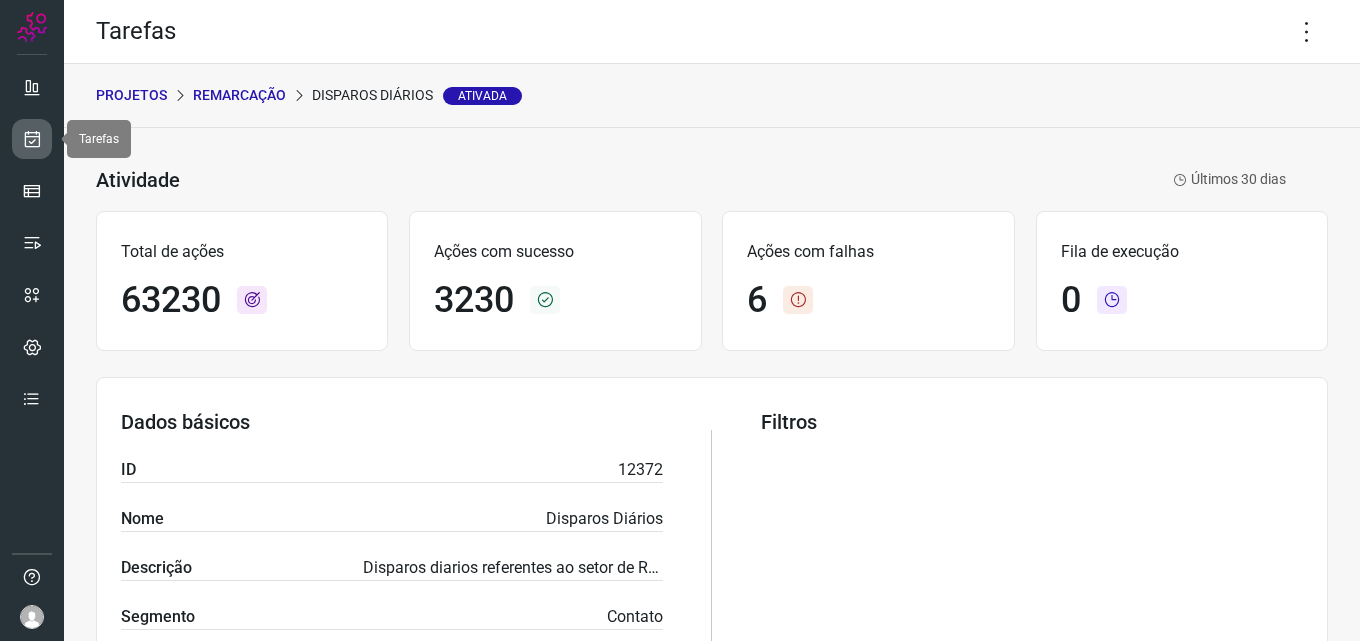 click at bounding box center (32, 139) 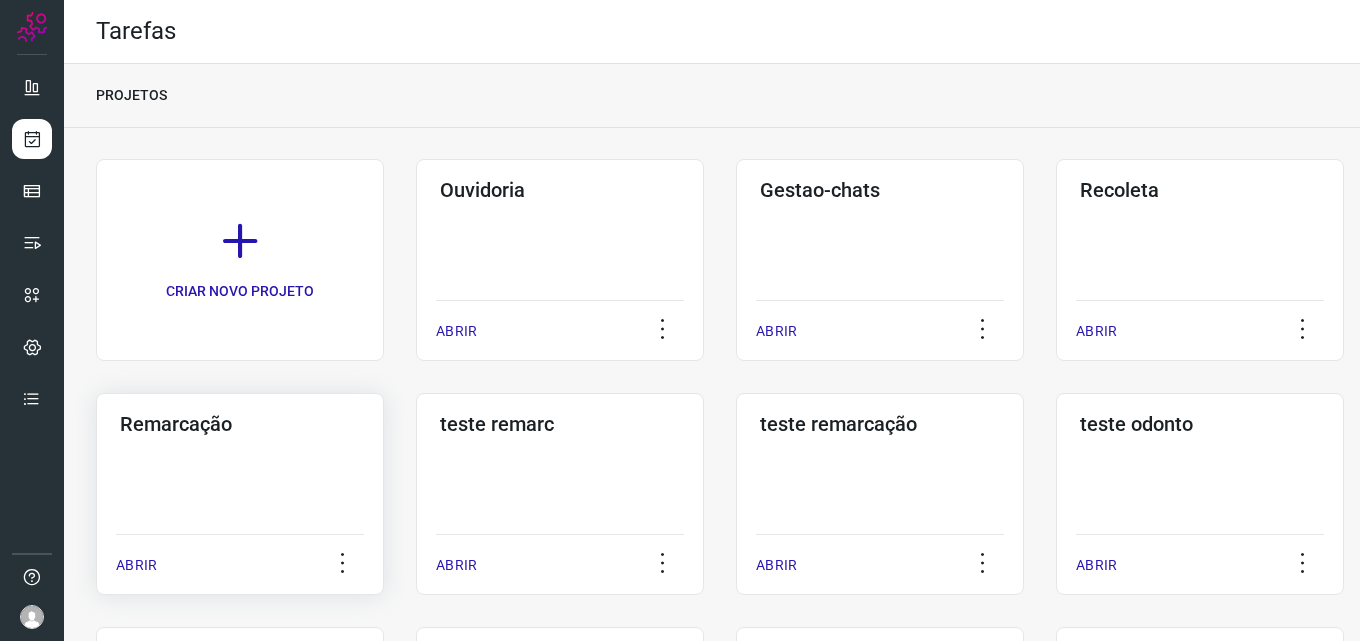 click on "Remarcação  ABRIR" 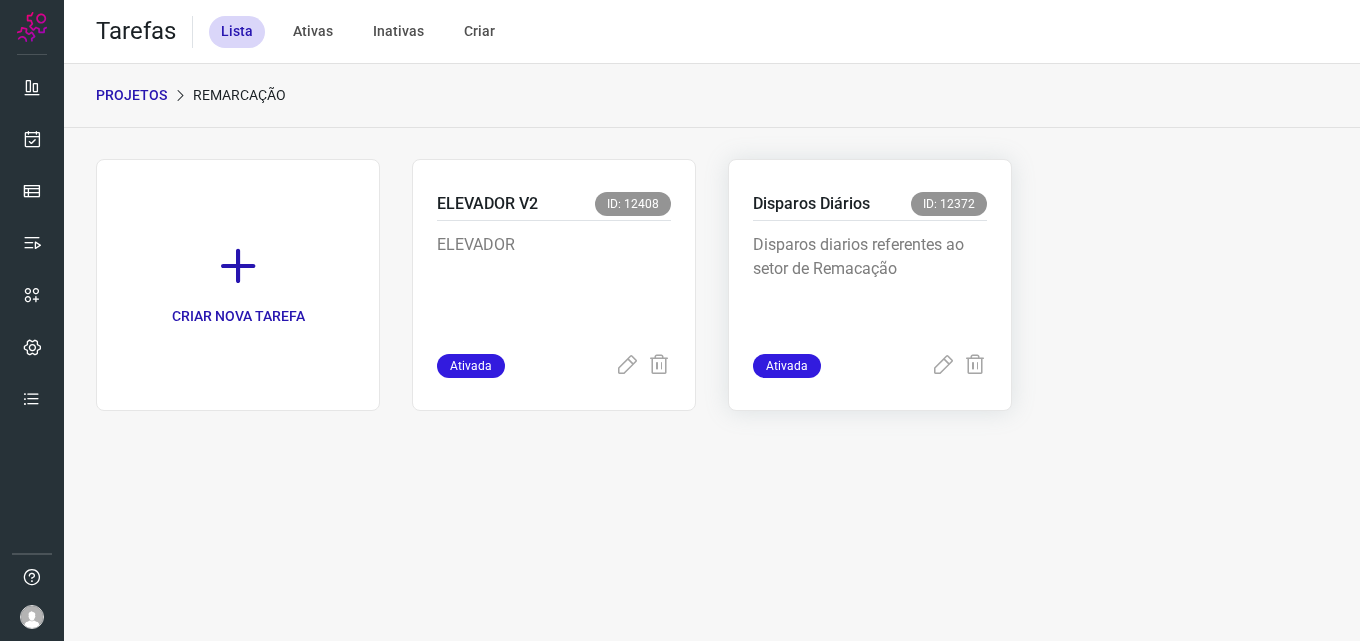 click on "Disparos diarios referentes ao setor de Remacação" at bounding box center [870, 287] 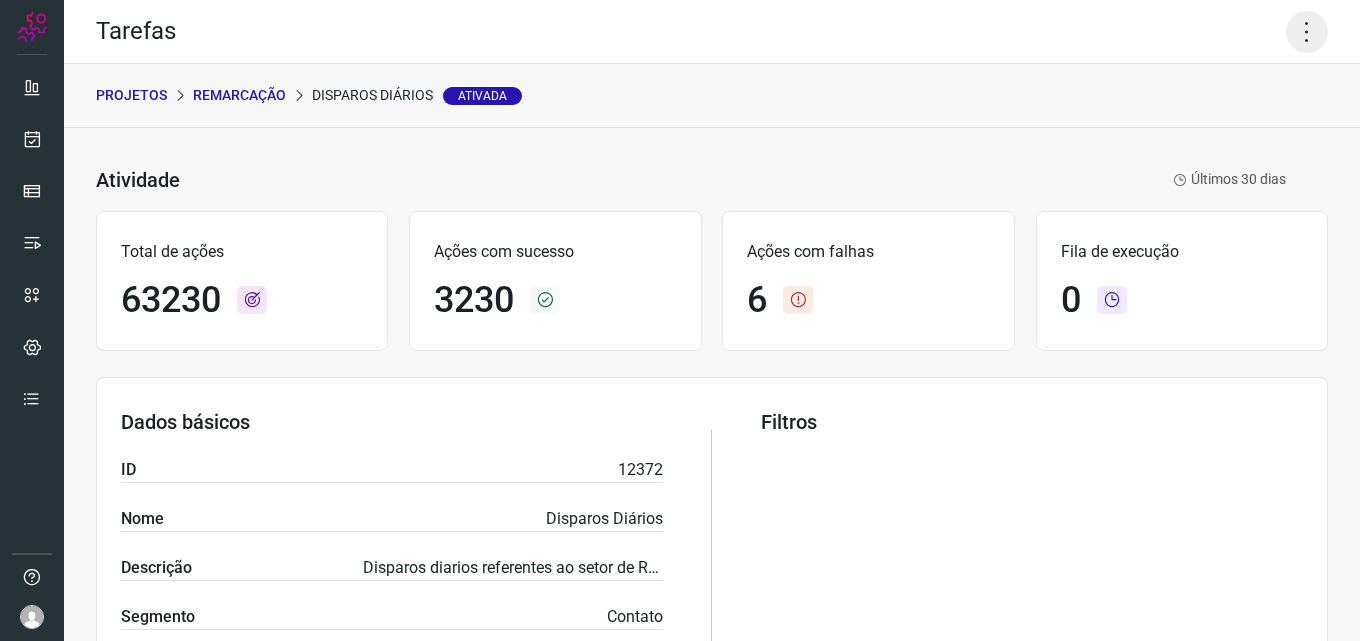 click 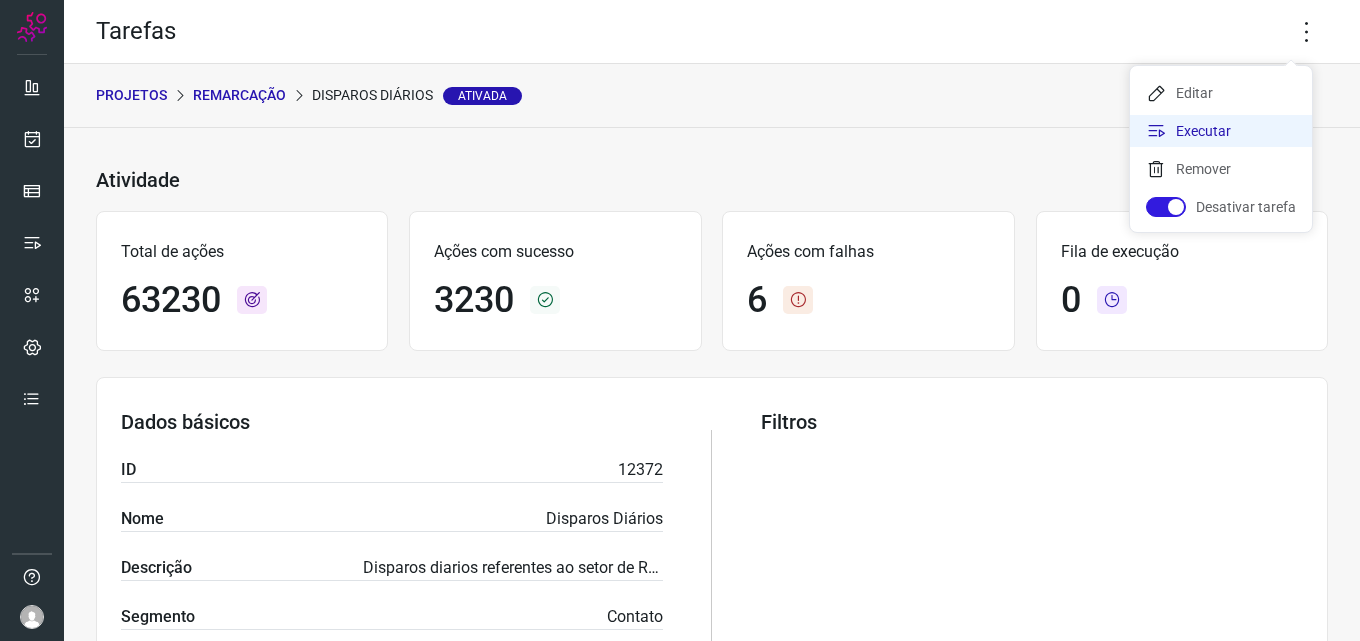 click on "Executar" 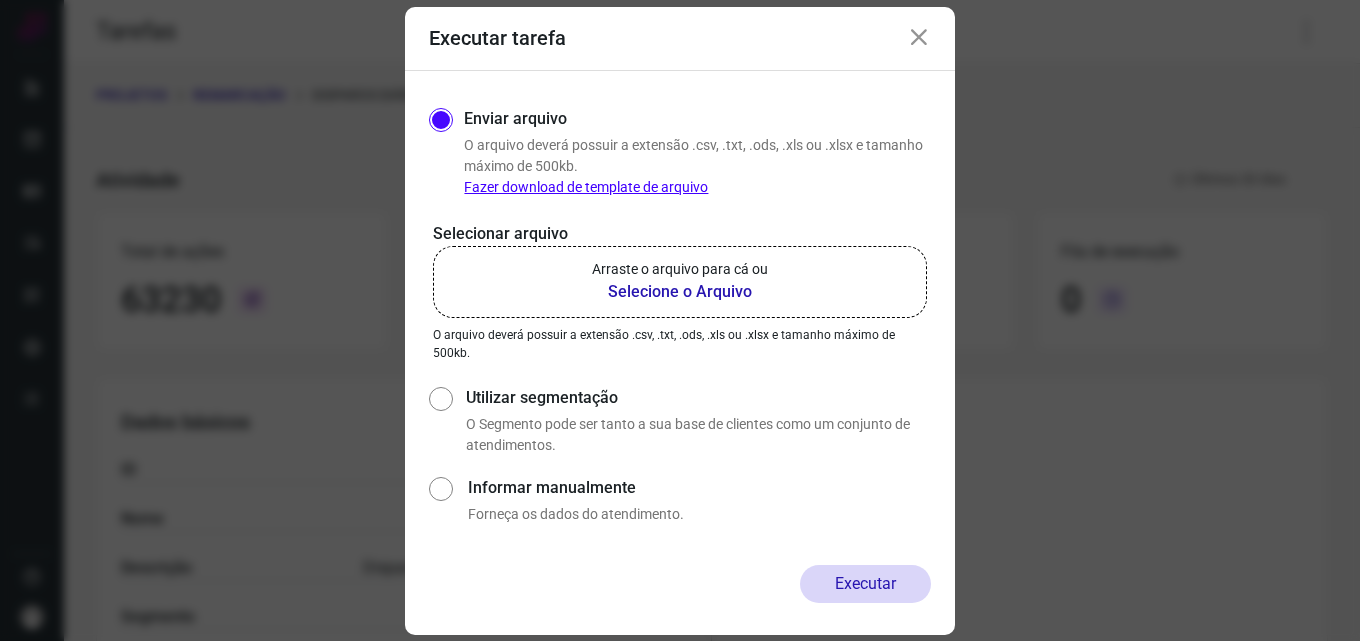 click on "Selecione o Arquivo" at bounding box center (680, 292) 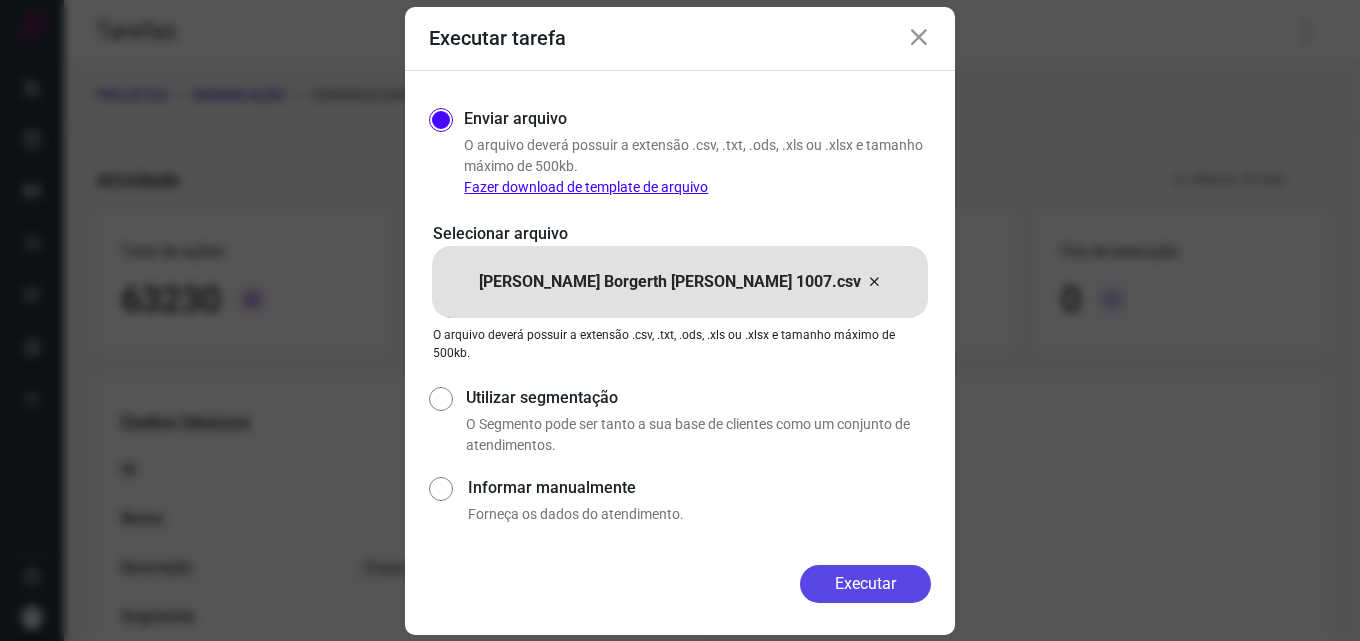 click on "Executar" at bounding box center (865, 584) 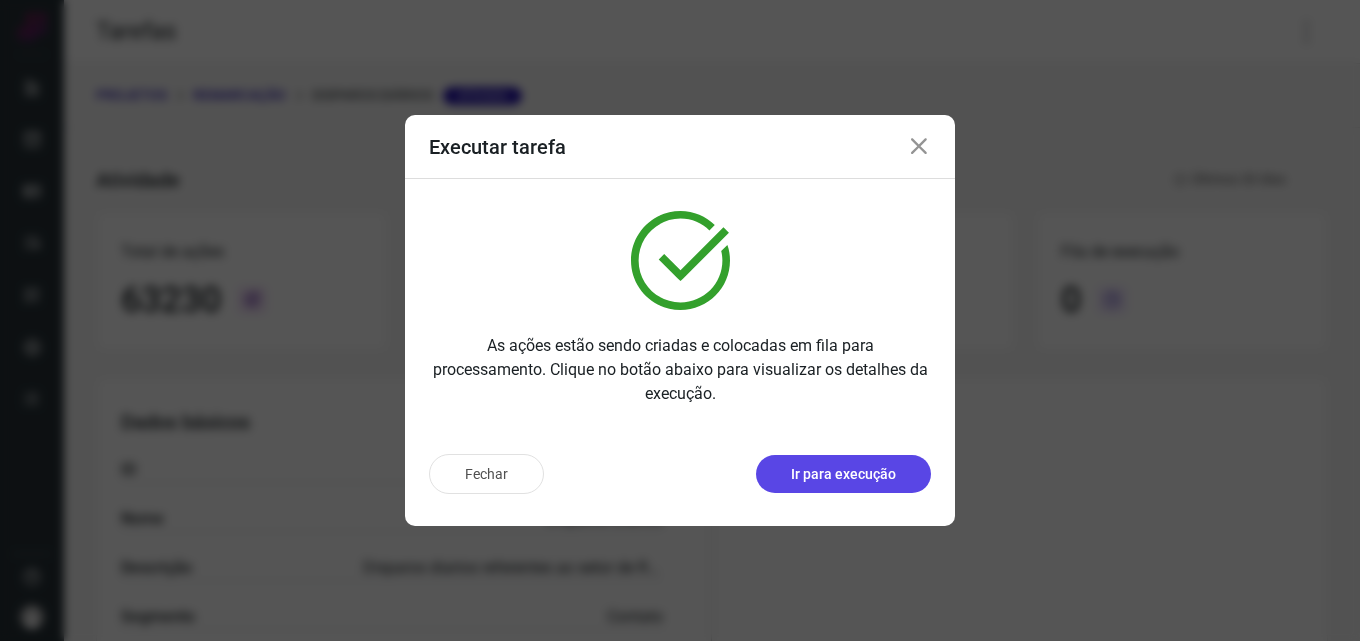 click on "Ir para execução" at bounding box center (843, 474) 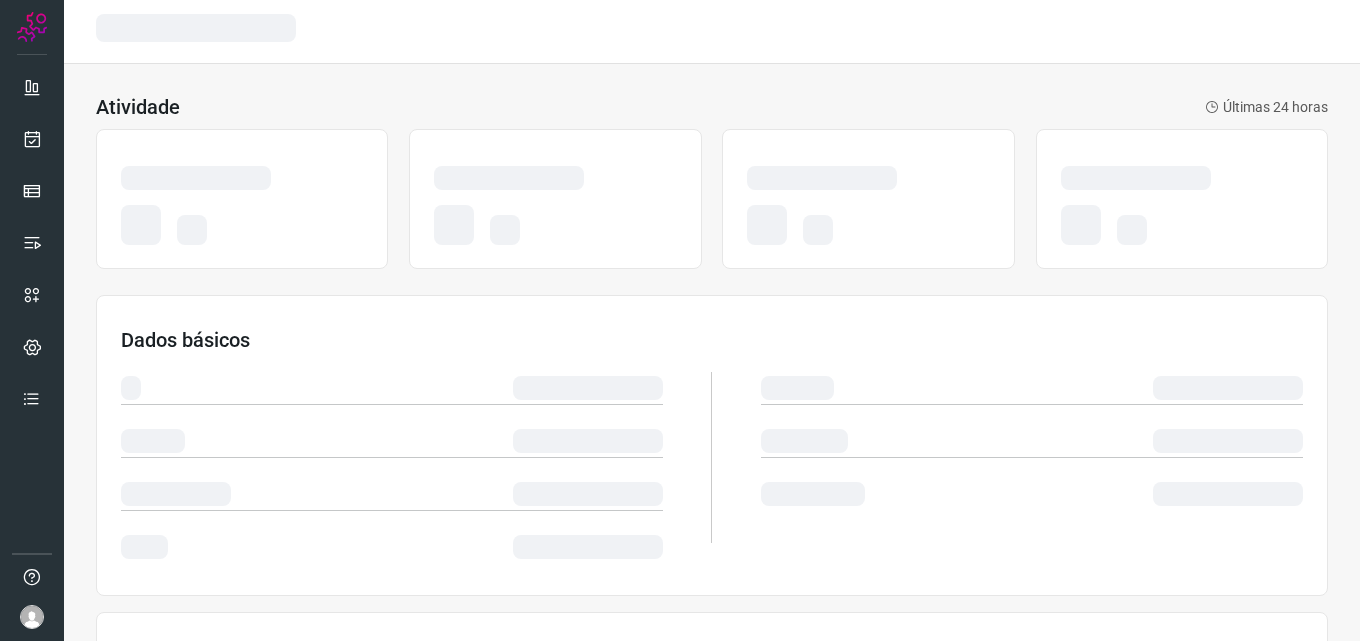 scroll, scrollTop: 0, scrollLeft: 0, axis: both 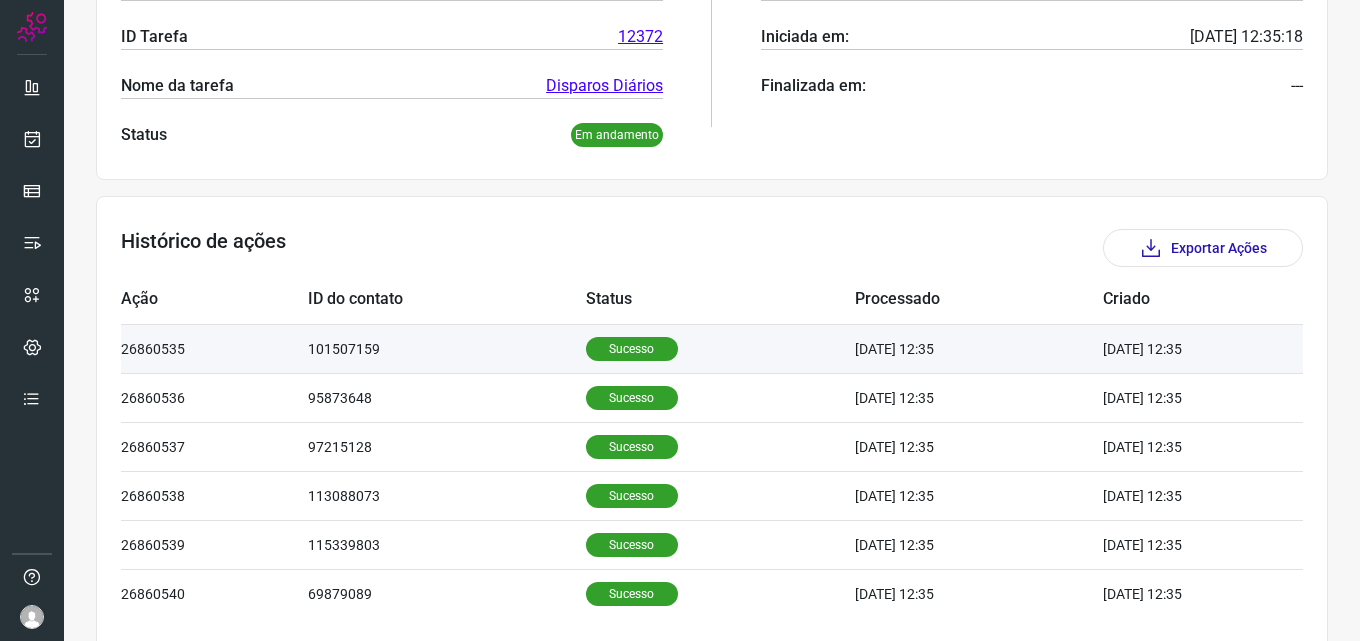 click on "Sucesso" at bounding box center (632, 349) 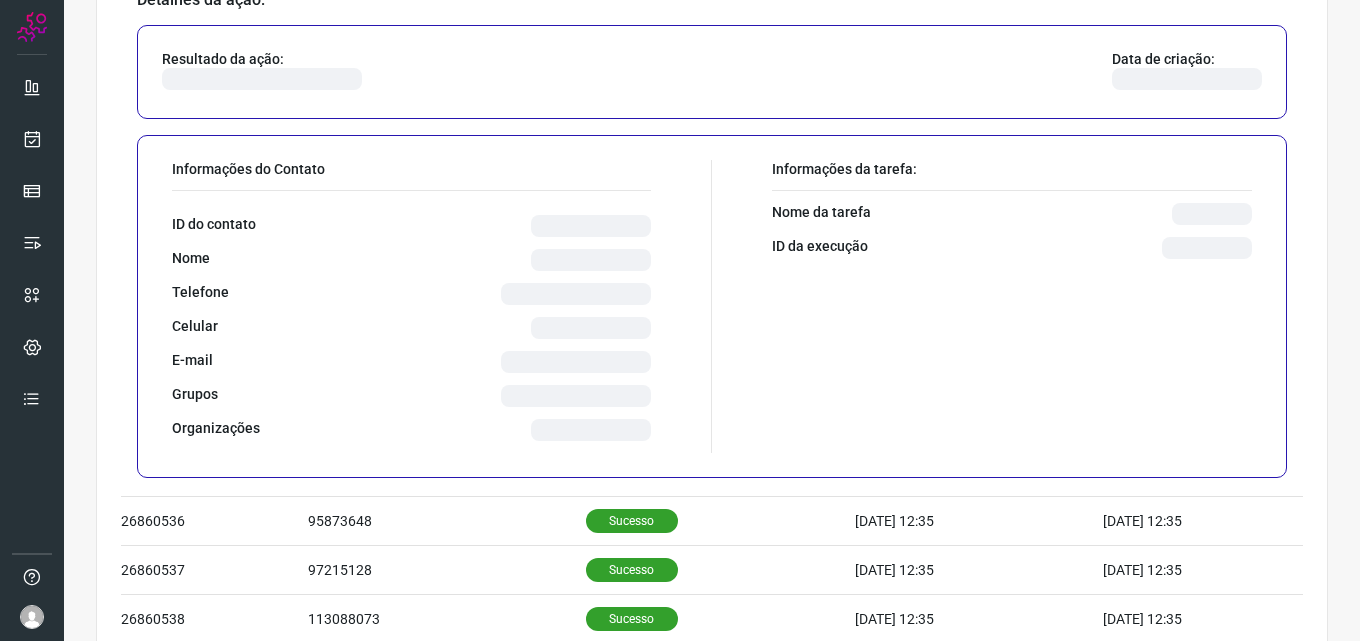 scroll, scrollTop: 800, scrollLeft: 0, axis: vertical 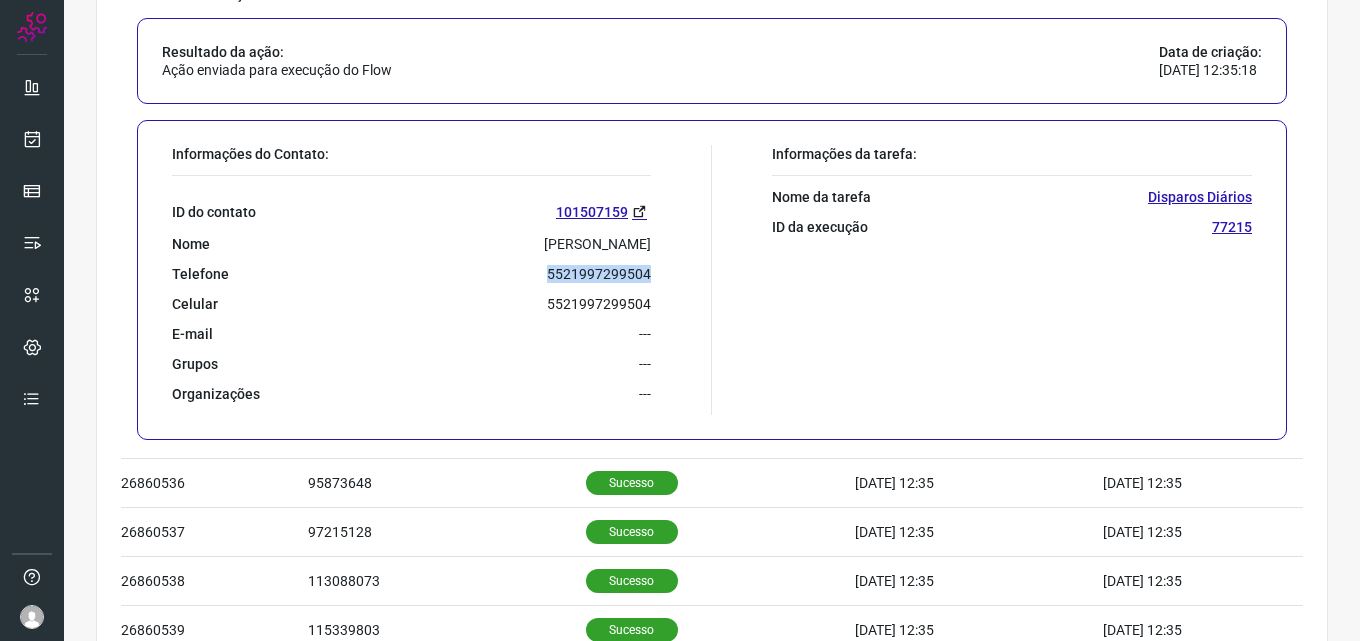 drag, startPoint x: 541, startPoint y: 269, endPoint x: 681, endPoint y: 277, distance: 140.22838 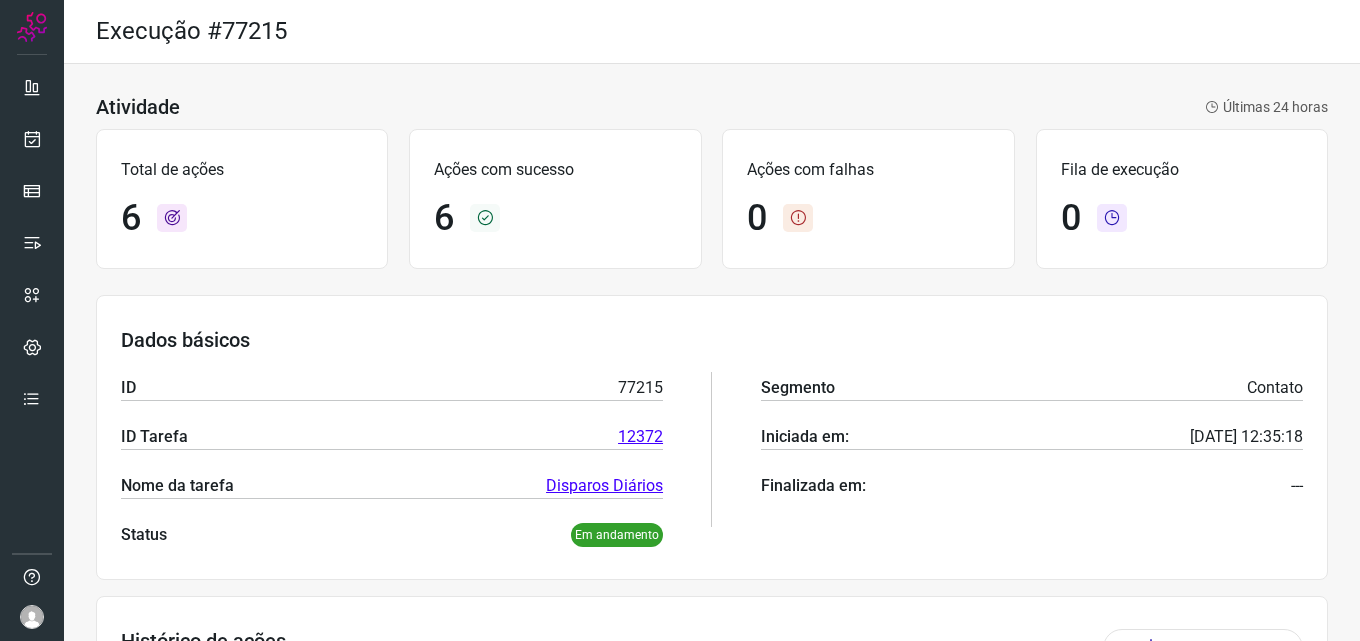 scroll, scrollTop: 600, scrollLeft: 0, axis: vertical 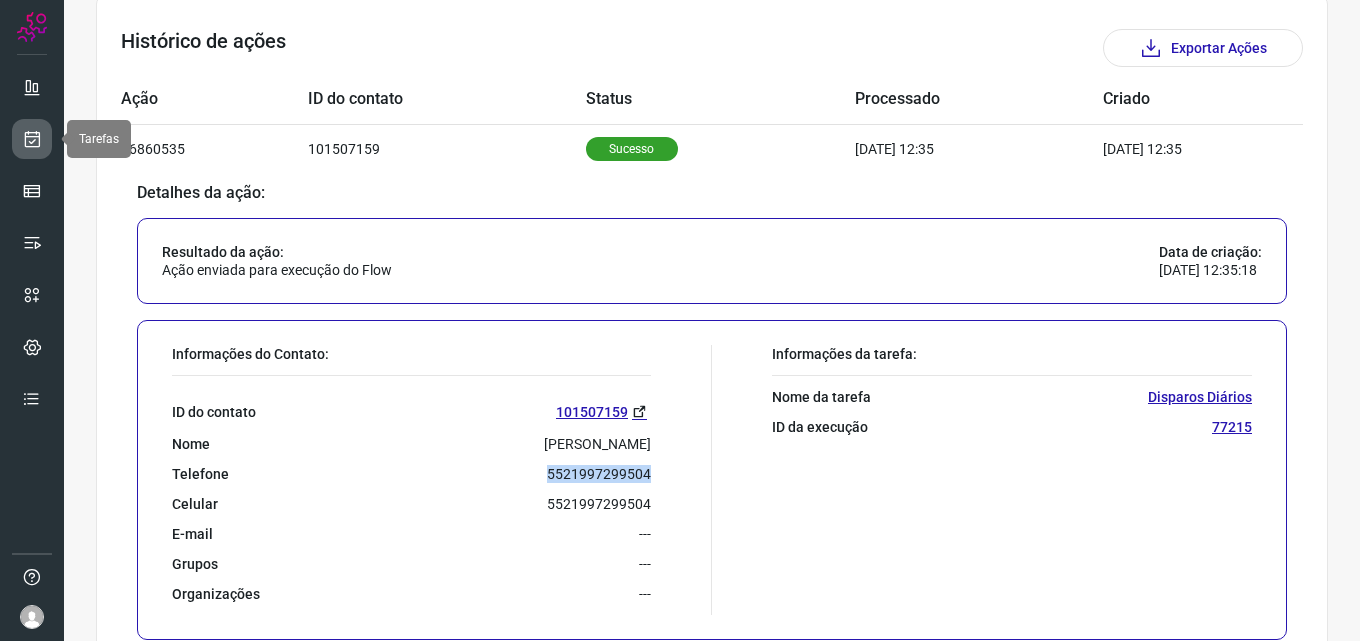 click at bounding box center (32, 139) 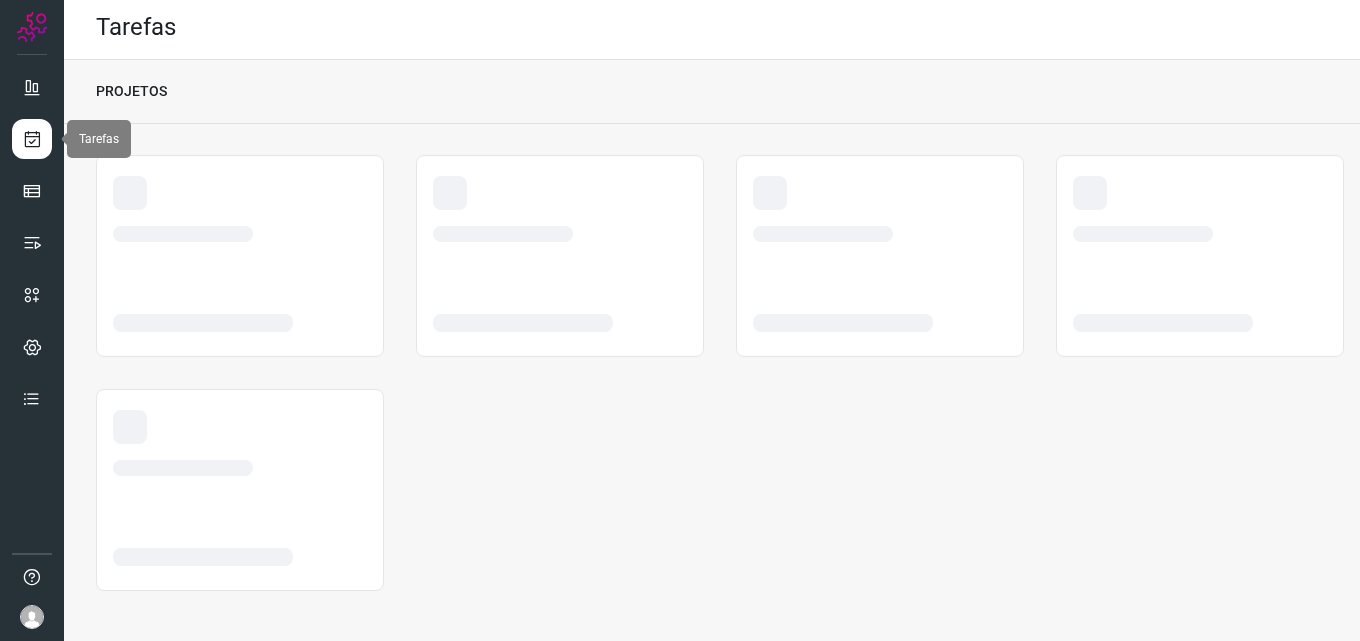 scroll, scrollTop: 4, scrollLeft: 0, axis: vertical 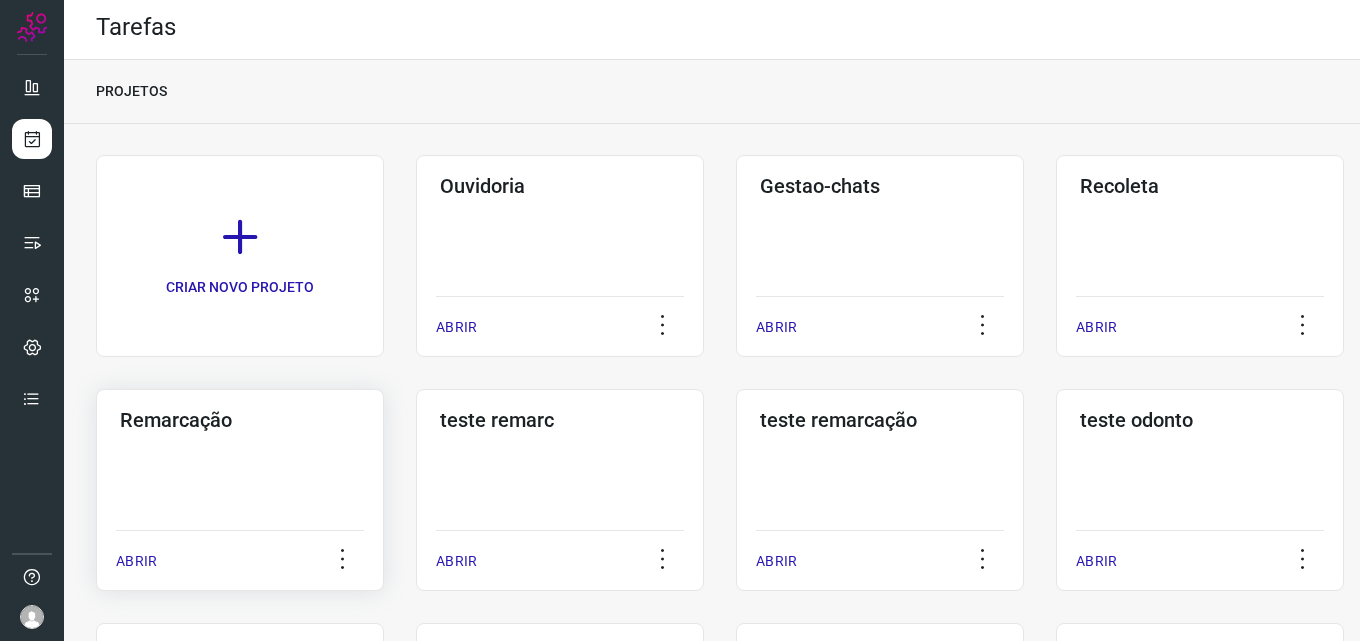 click on "Remarcação  ABRIR" 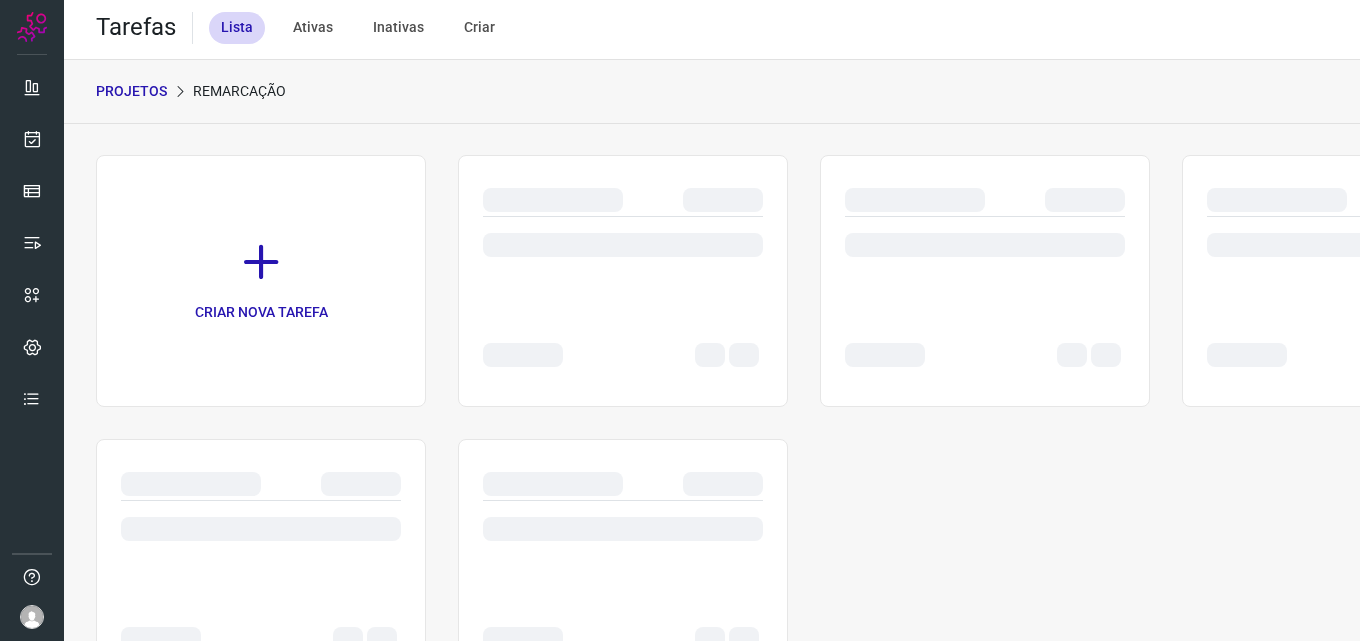 scroll, scrollTop: 0, scrollLeft: 0, axis: both 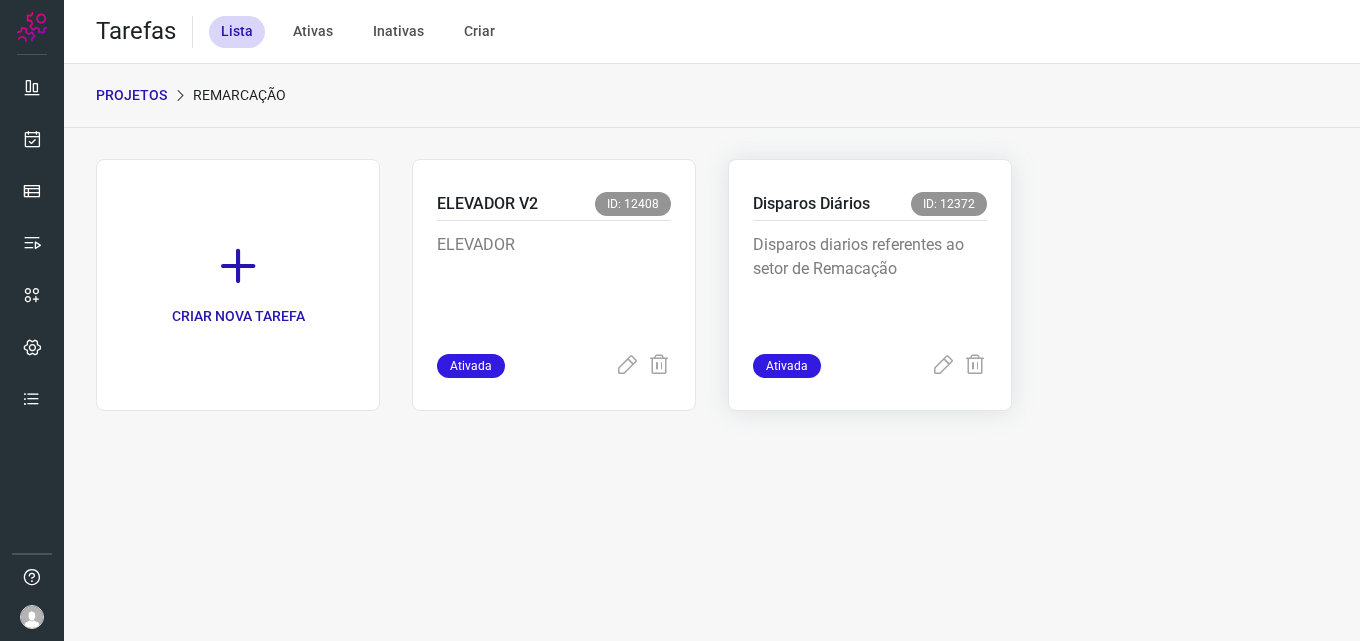 click on "Disparos diarios referentes ao setor de Remacação" at bounding box center (870, 283) 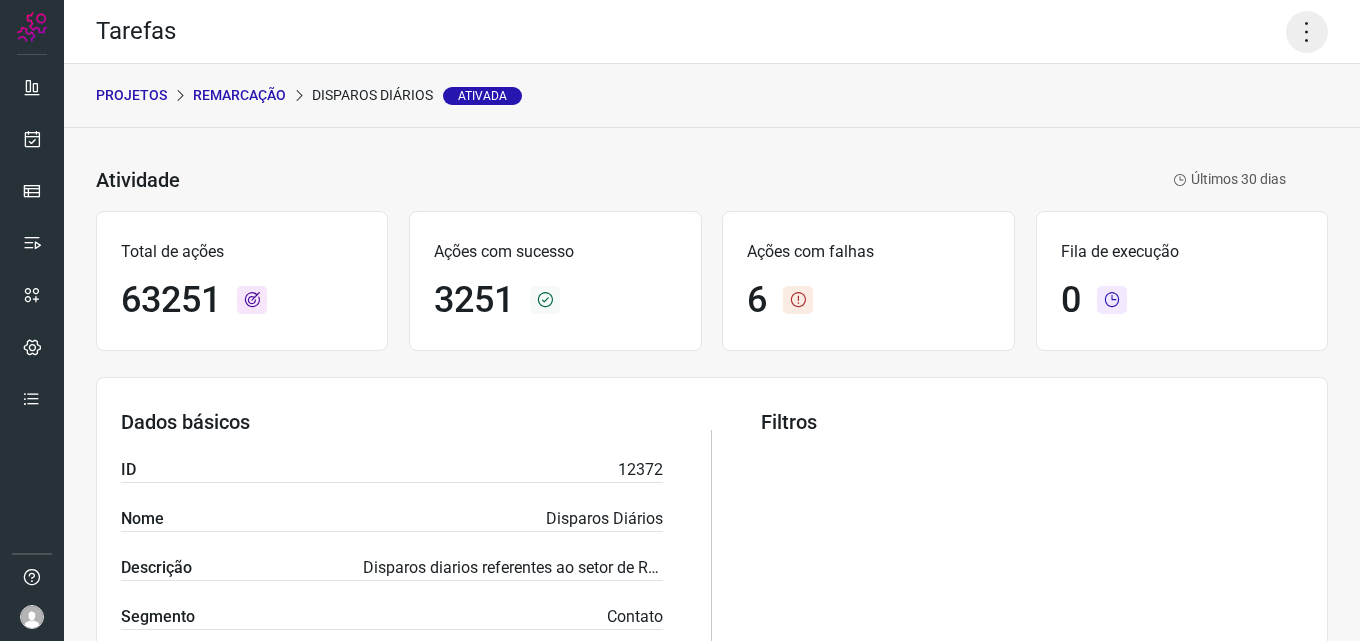 click 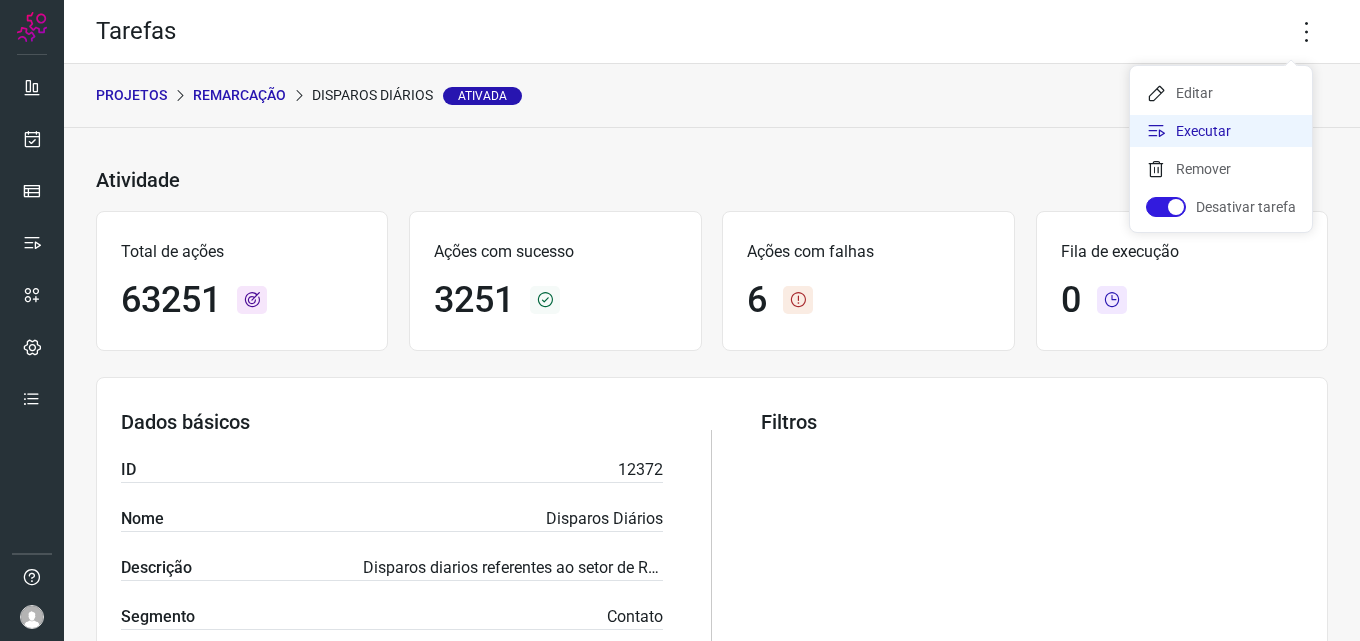 click on "Executar" 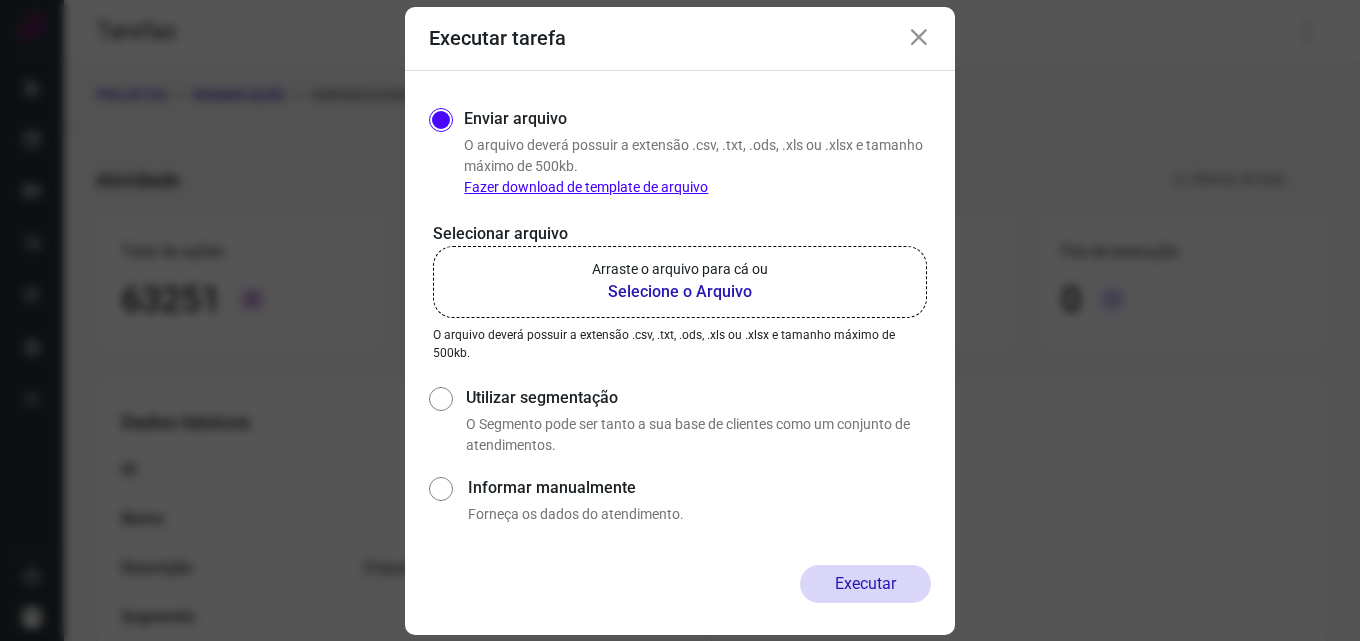 click on "Selecione o Arquivo" at bounding box center [680, 292] 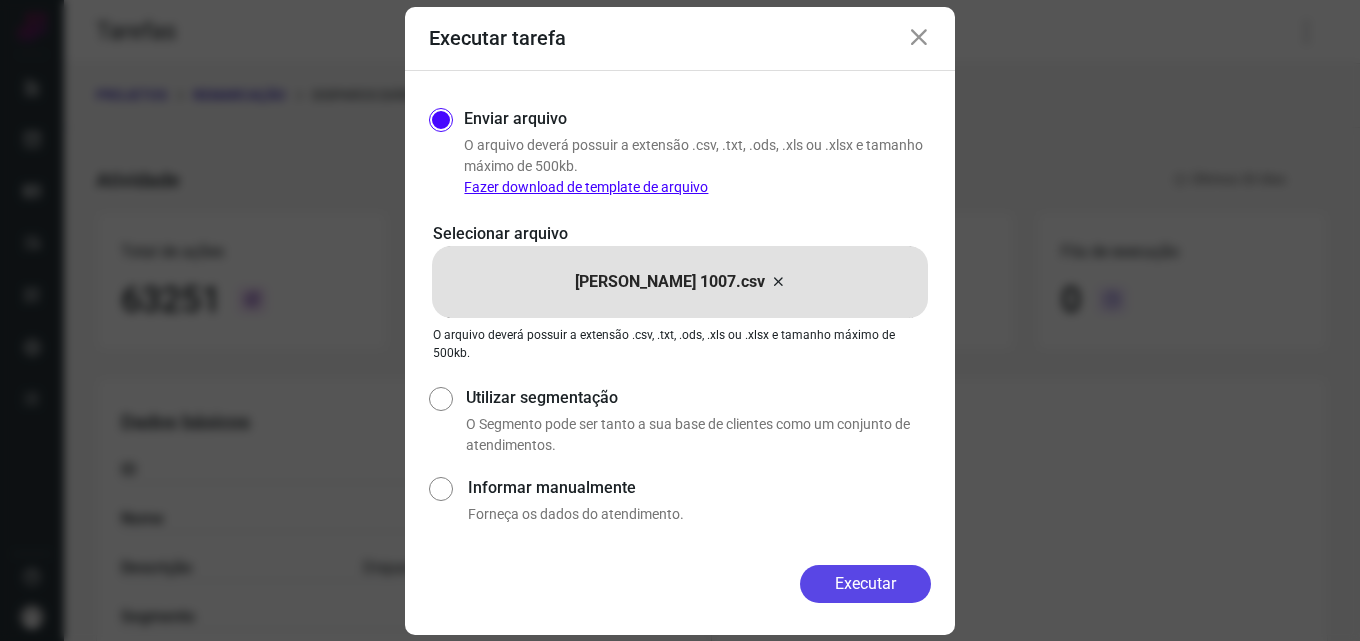 click on "Executar" at bounding box center (865, 584) 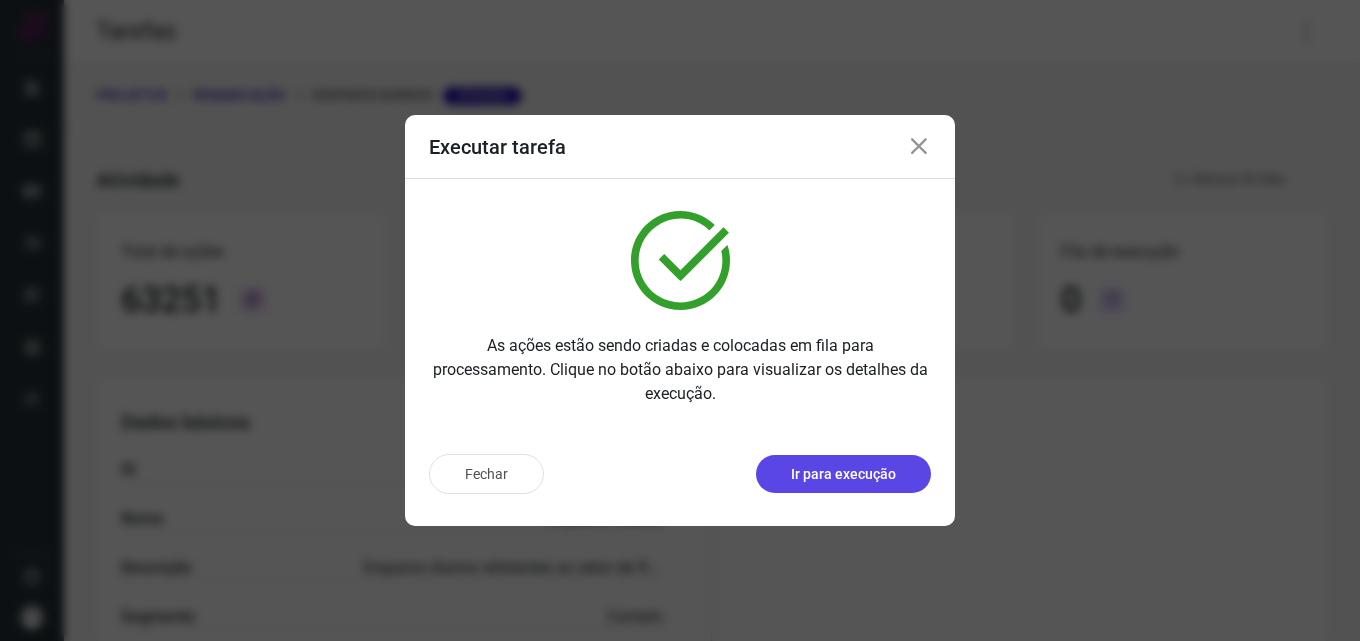 click on "Ir para execução" at bounding box center [843, 474] 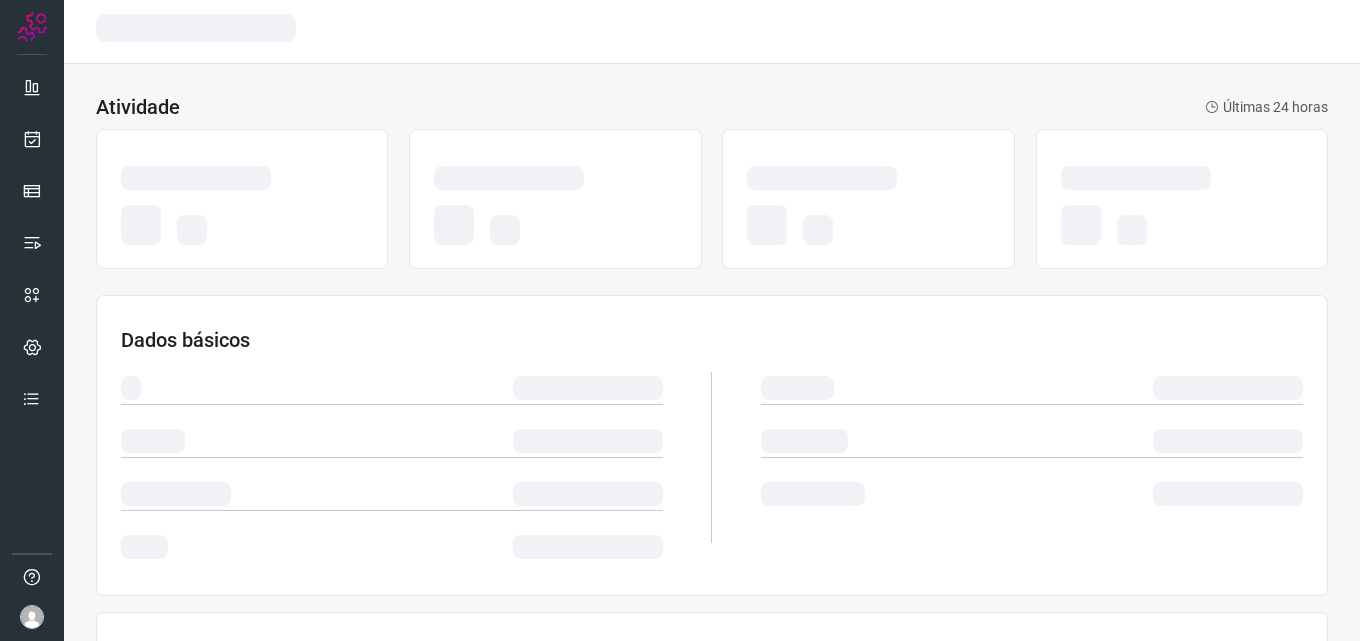 scroll, scrollTop: 0, scrollLeft: 0, axis: both 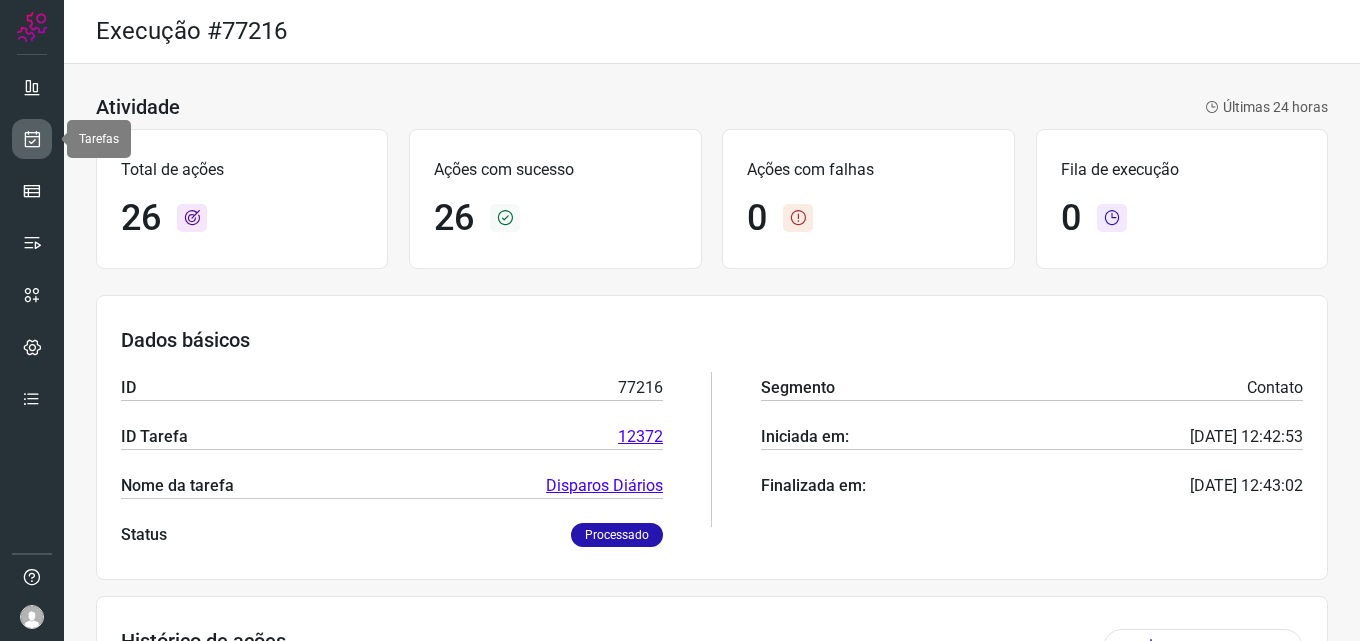 click at bounding box center (32, 139) 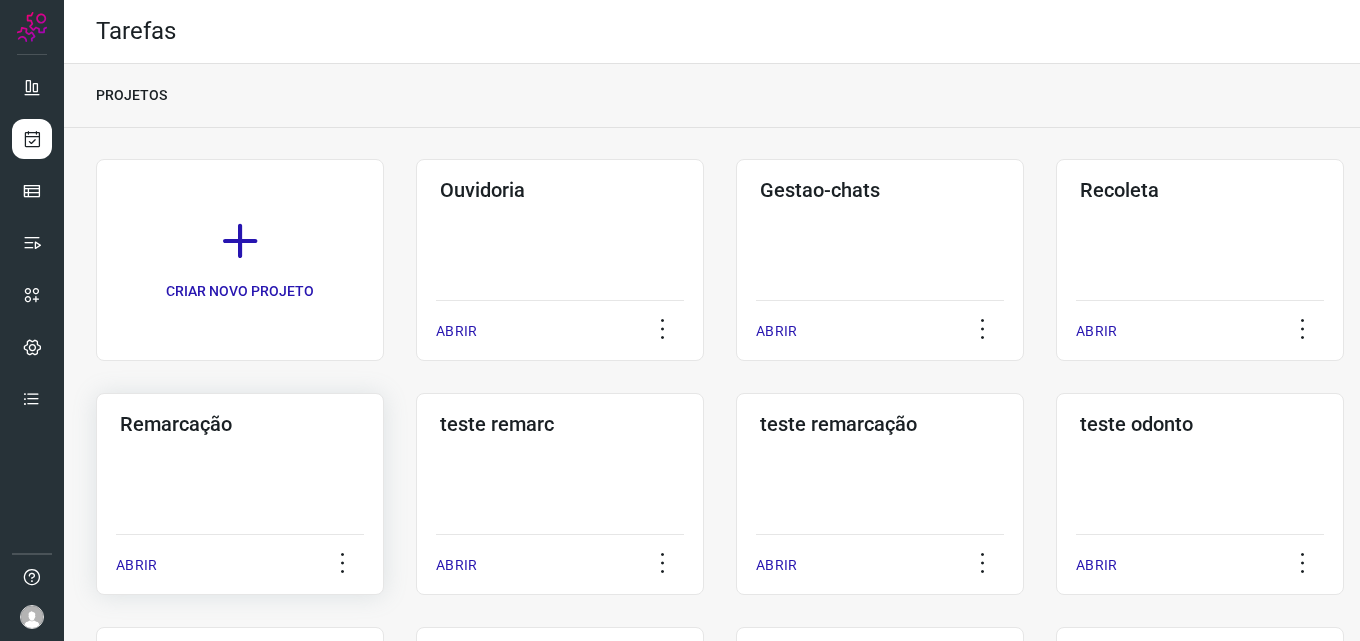 click on "Remarcação  ABRIR" 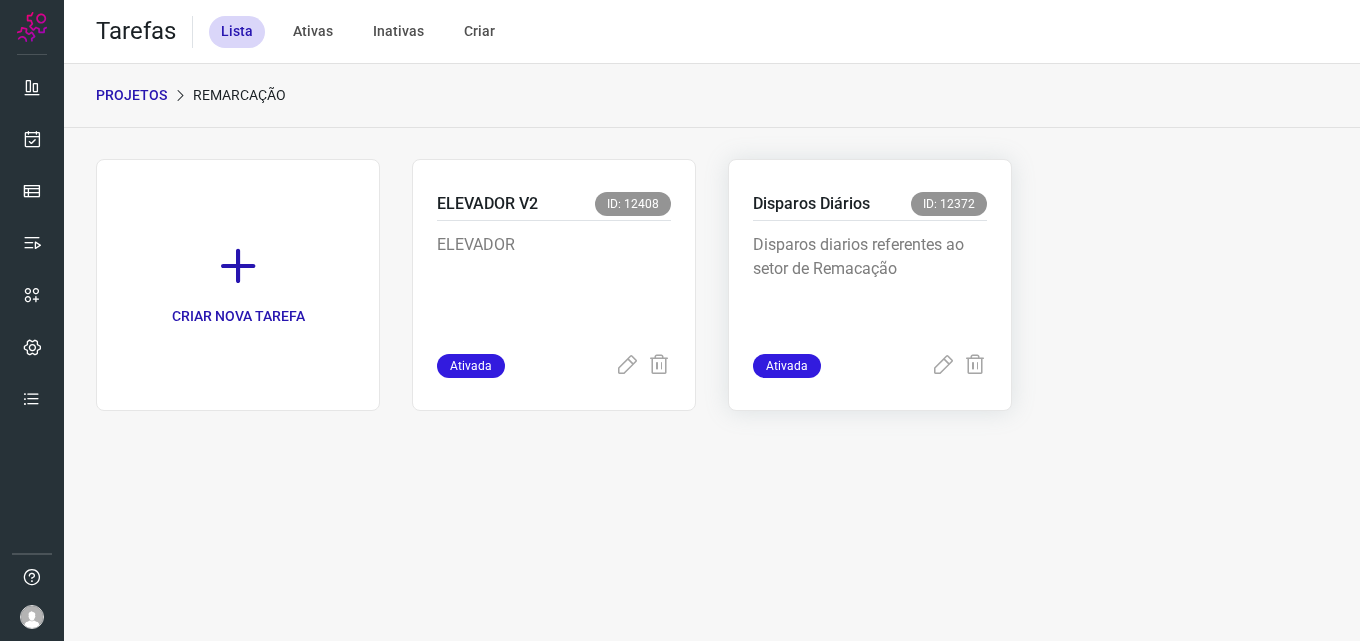 click on "Disparos diarios referentes ao setor de Remacação" at bounding box center (870, 283) 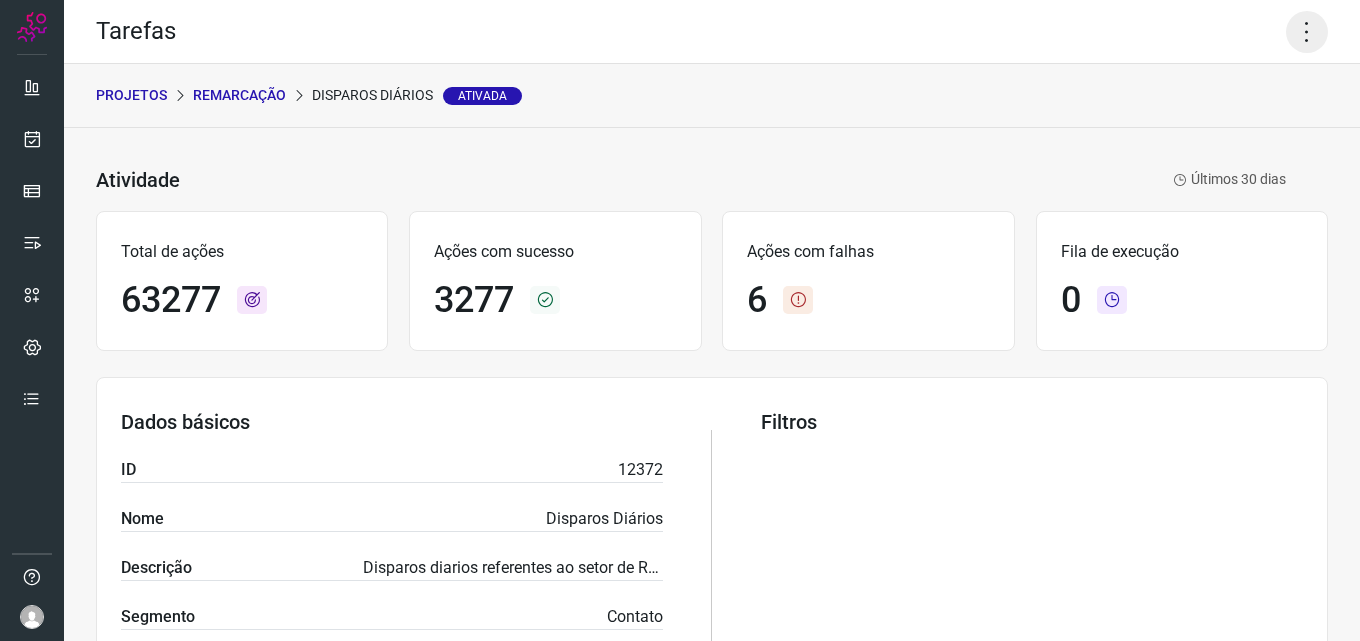 click 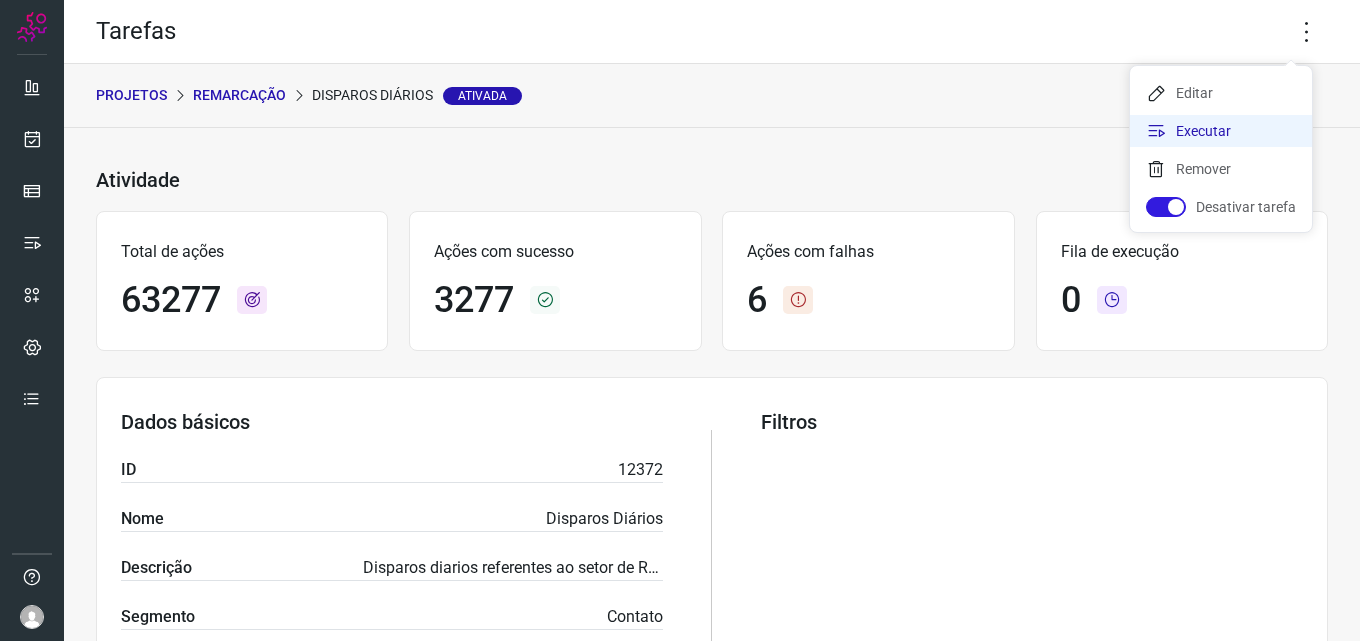 click on "Executar" 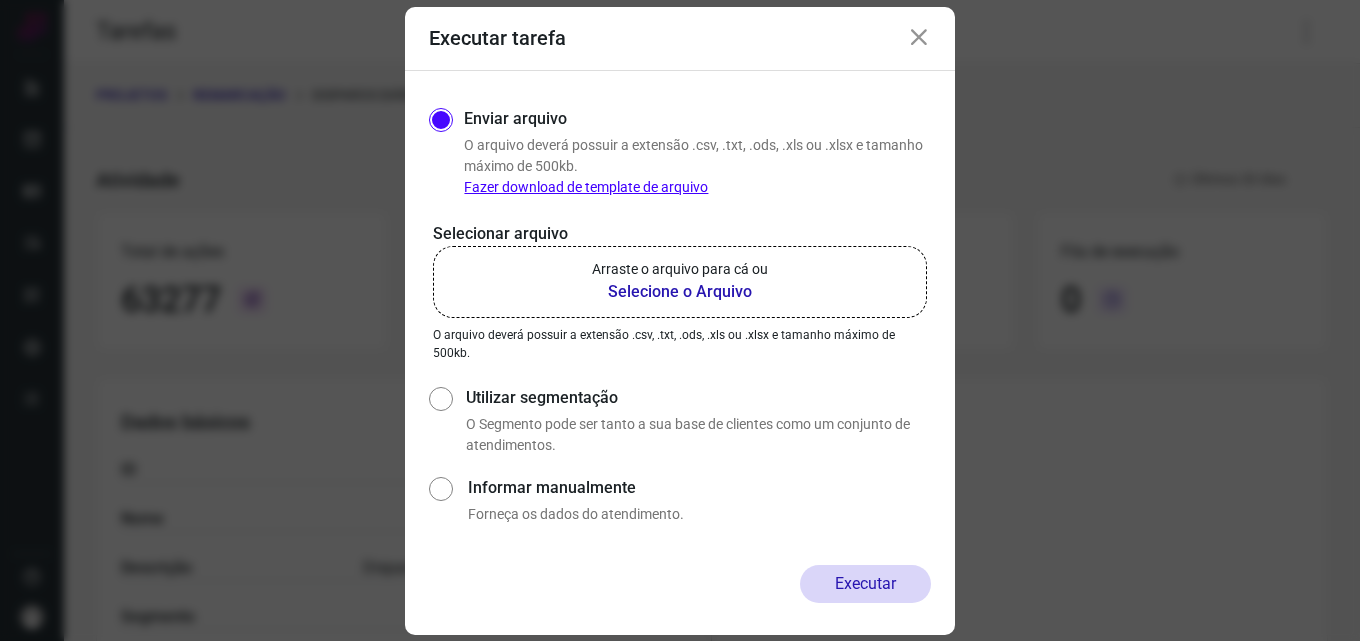 click on "Selecione o Arquivo" at bounding box center [680, 292] 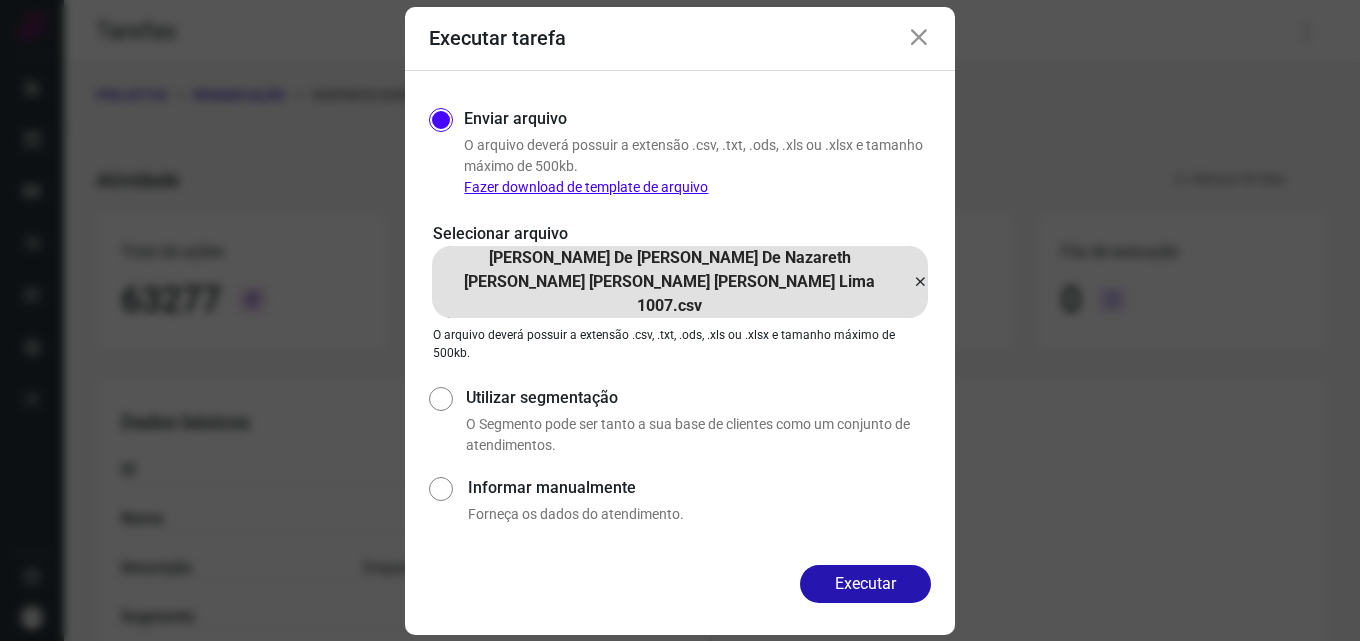 click on "Executar" at bounding box center (865, 584) 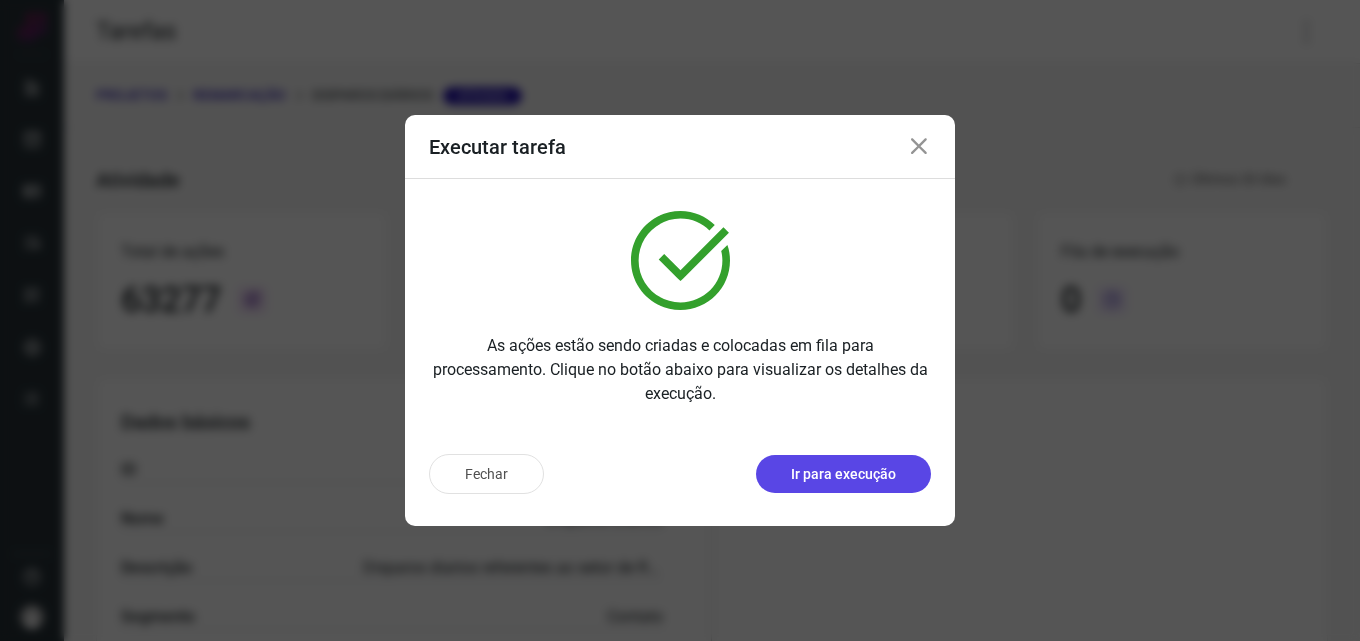 click on "Ir para execução" at bounding box center (843, 474) 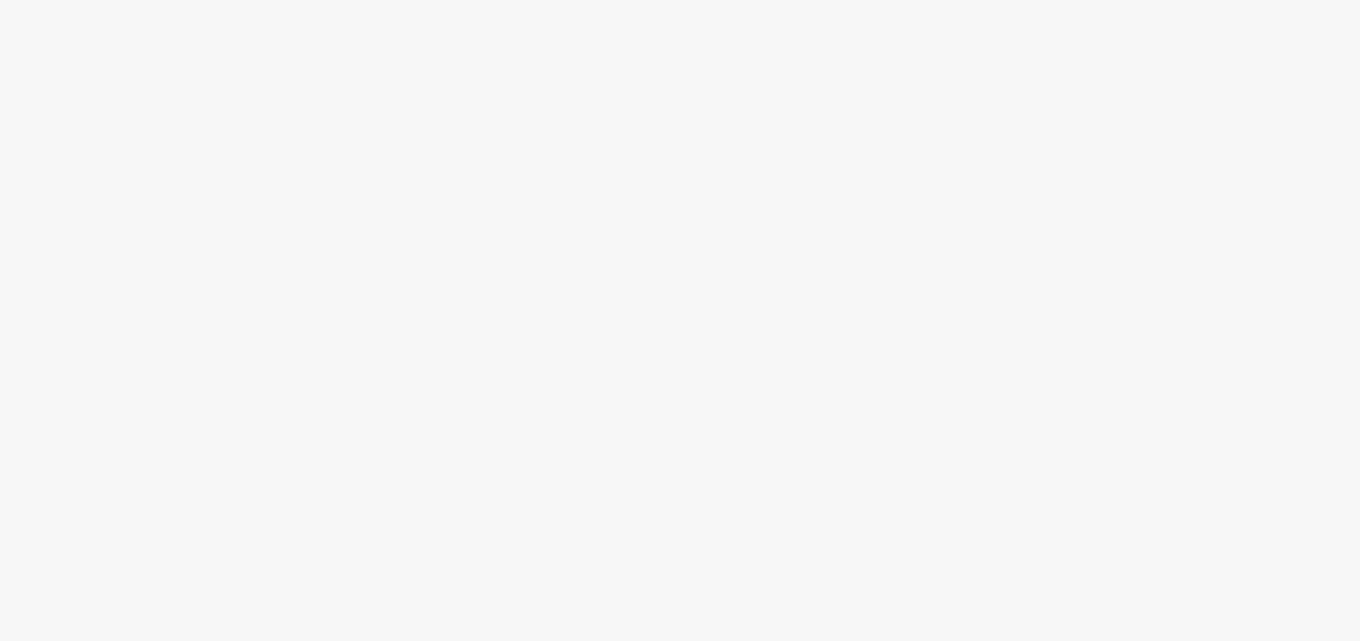 scroll, scrollTop: 0, scrollLeft: 0, axis: both 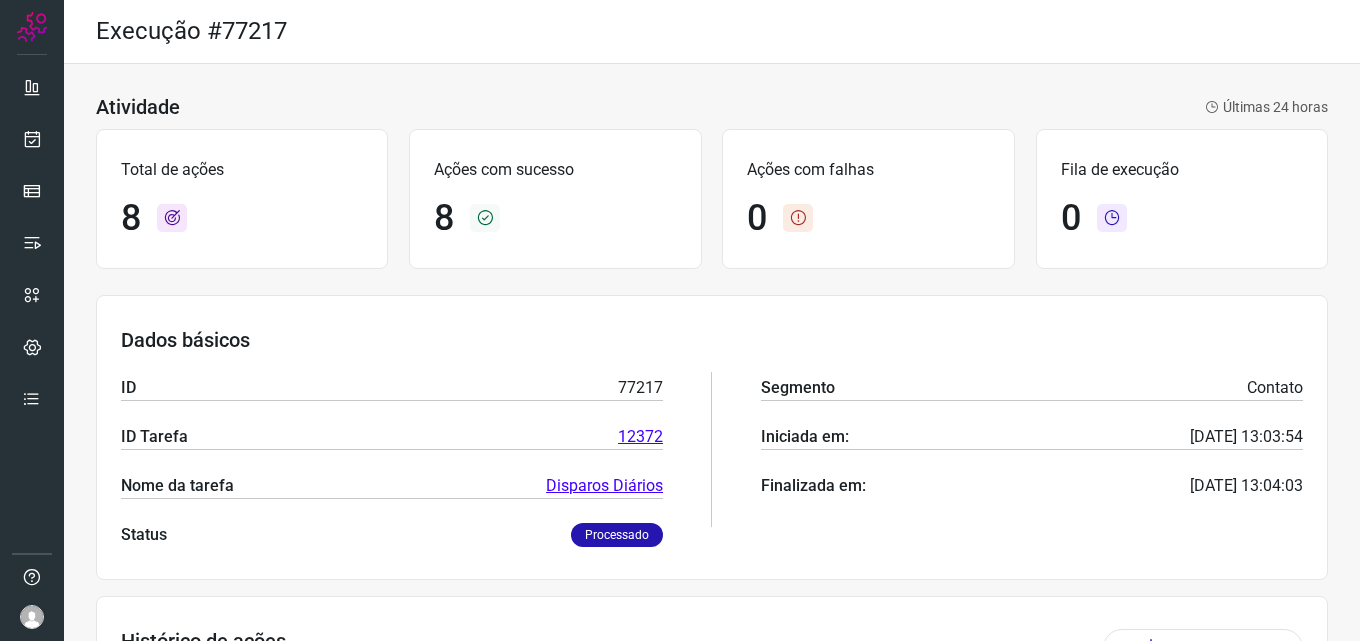 click on "Disparos Diários" at bounding box center (604, 486) 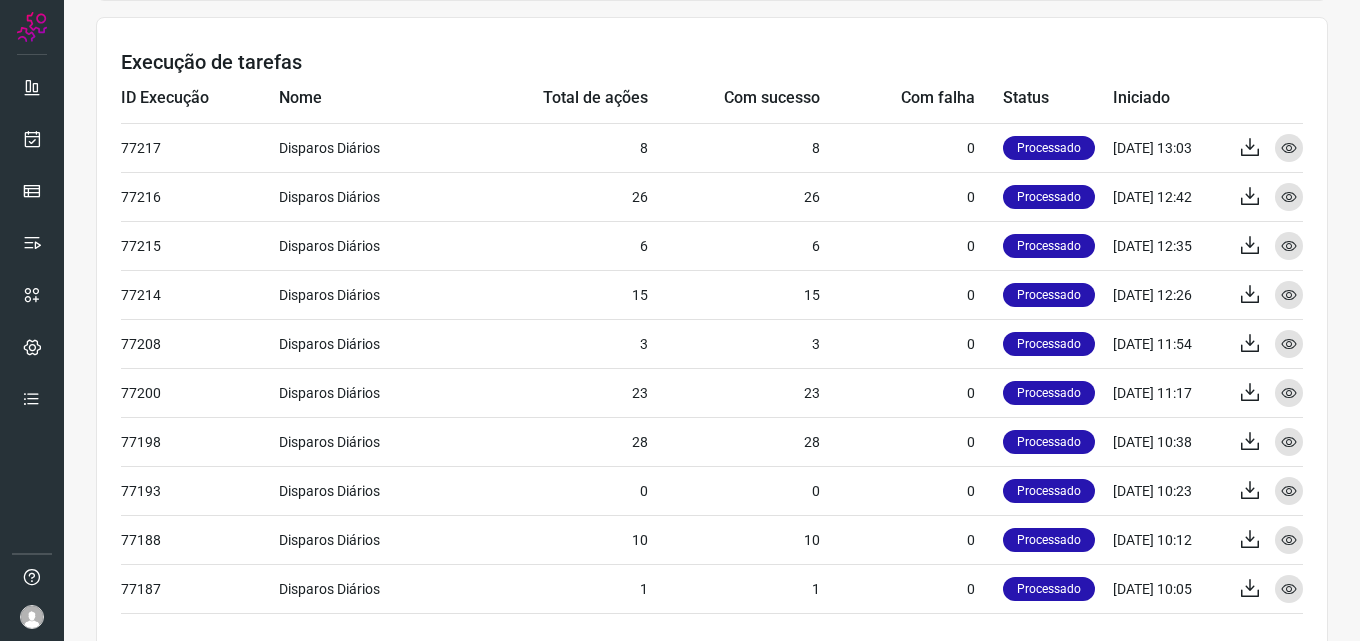 scroll, scrollTop: 800, scrollLeft: 0, axis: vertical 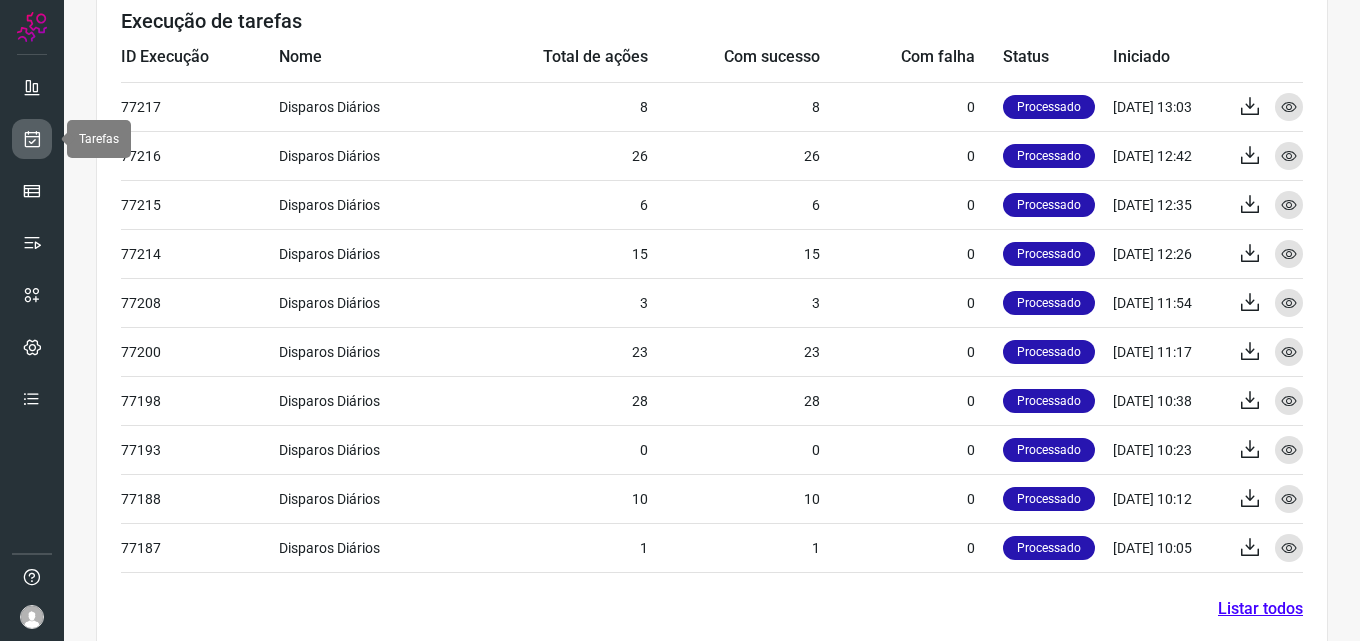 click at bounding box center [32, 139] 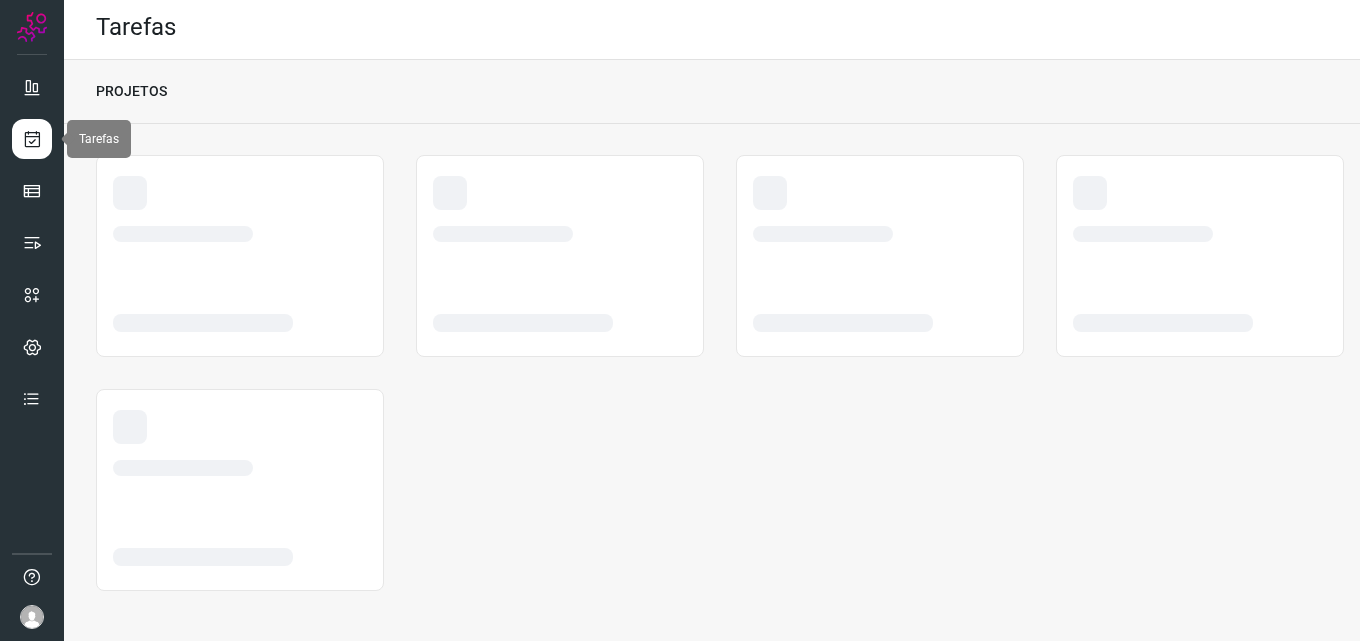 scroll, scrollTop: 4, scrollLeft: 0, axis: vertical 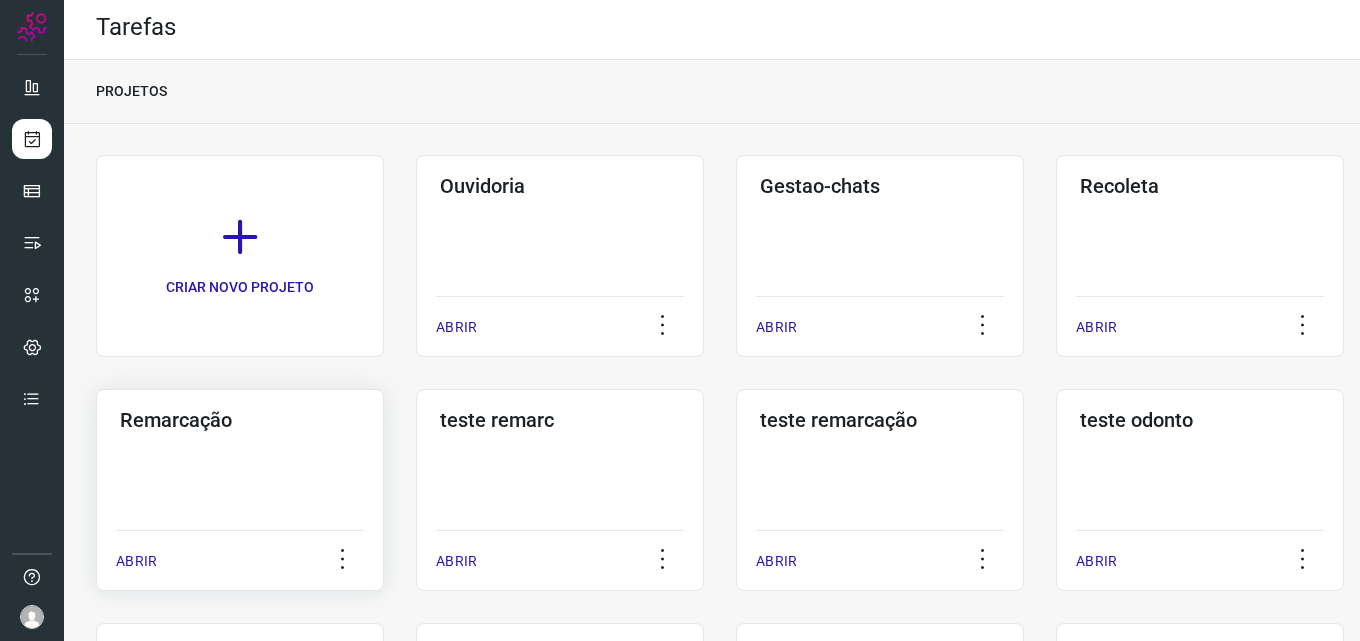 click on "Remarcação  ABRIR" 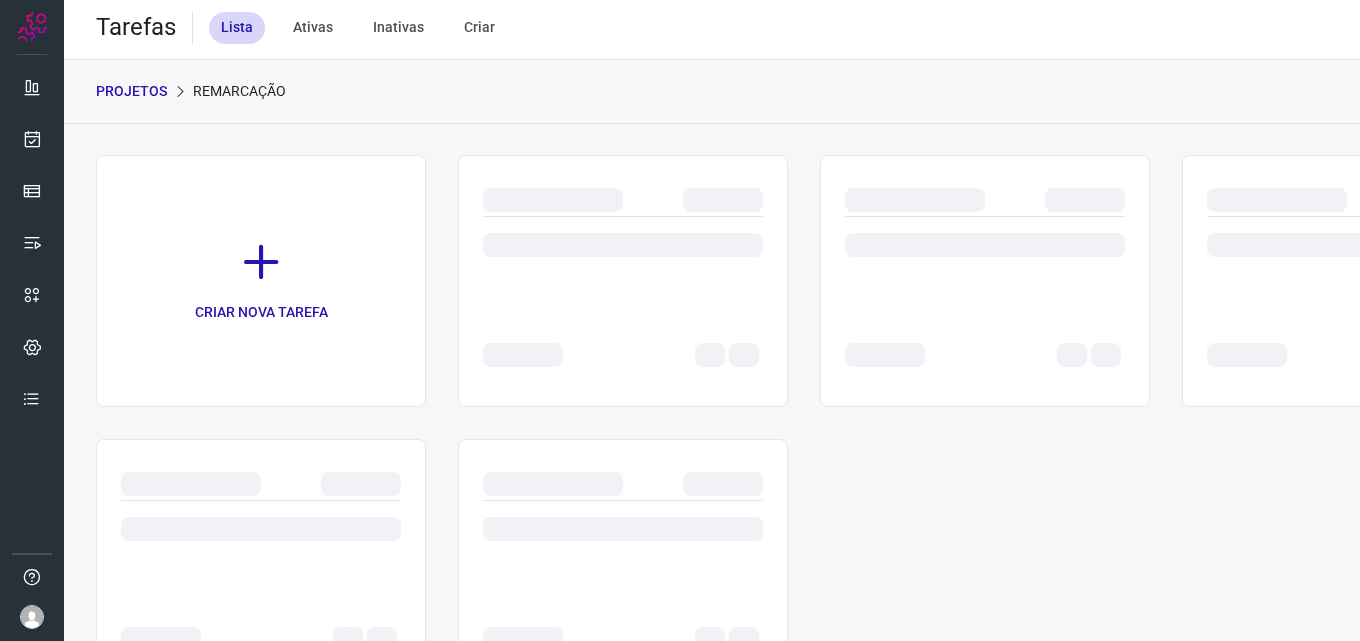 scroll, scrollTop: 0, scrollLeft: 0, axis: both 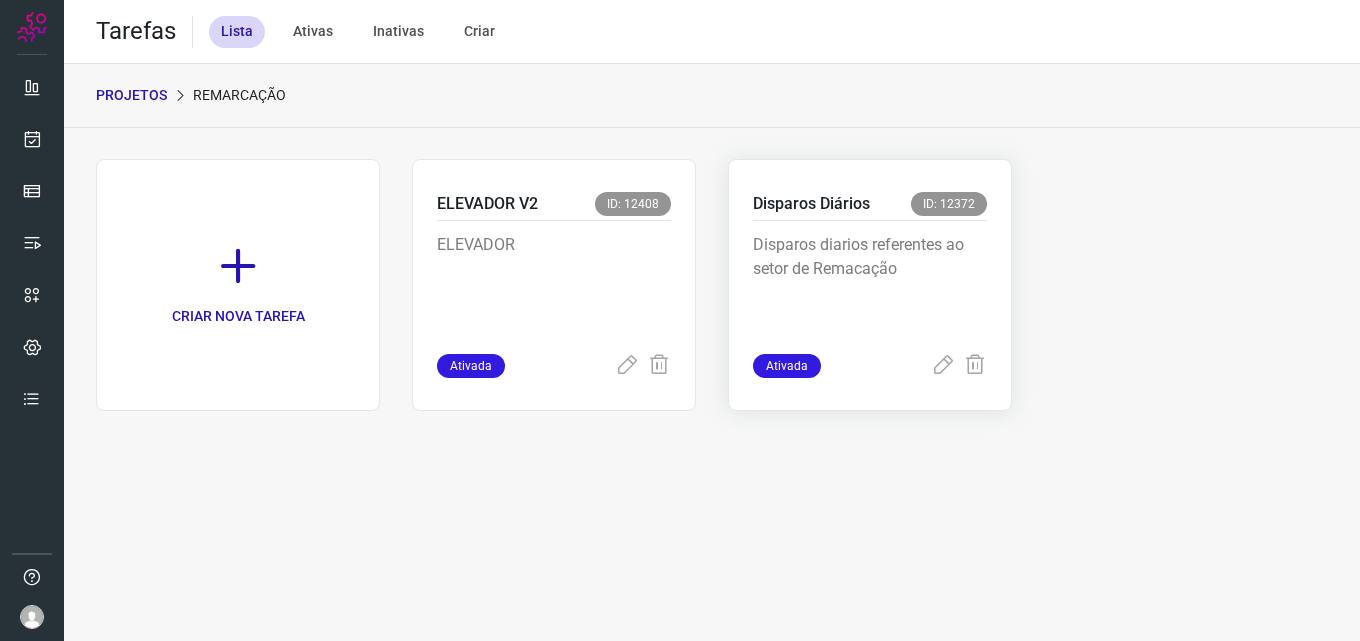 click on "Disparos diarios referentes ao setor de Remacação" at bounding box center (870, 287) 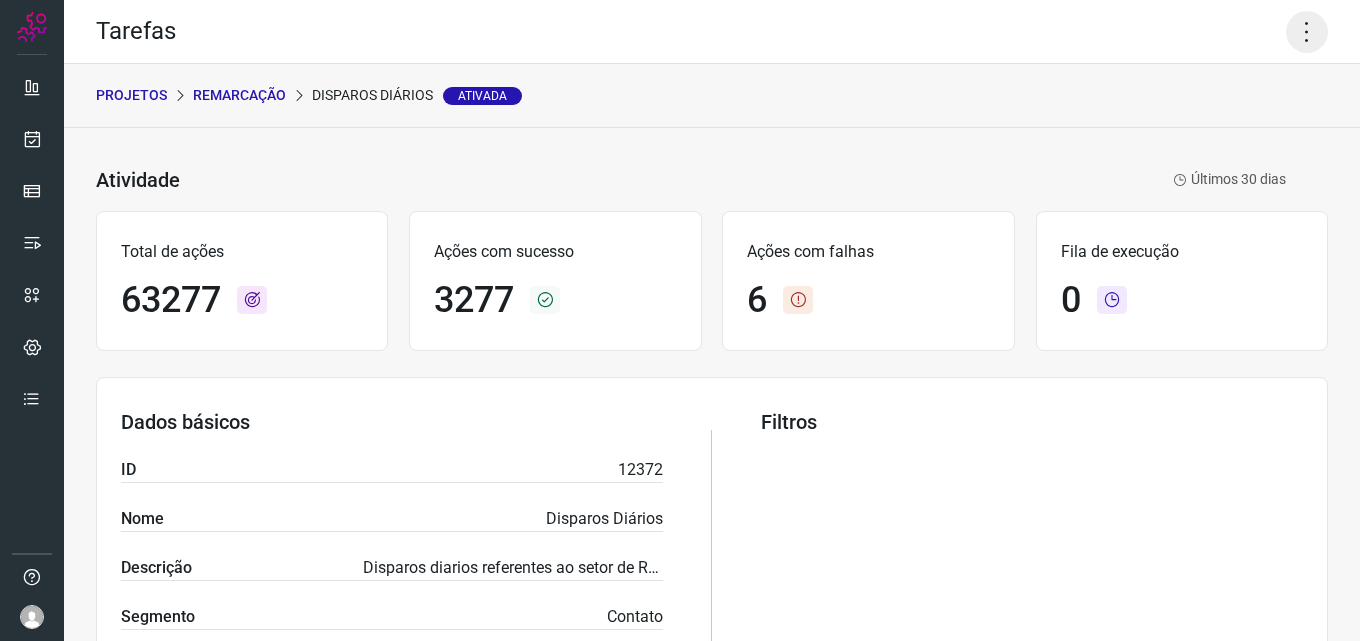 click 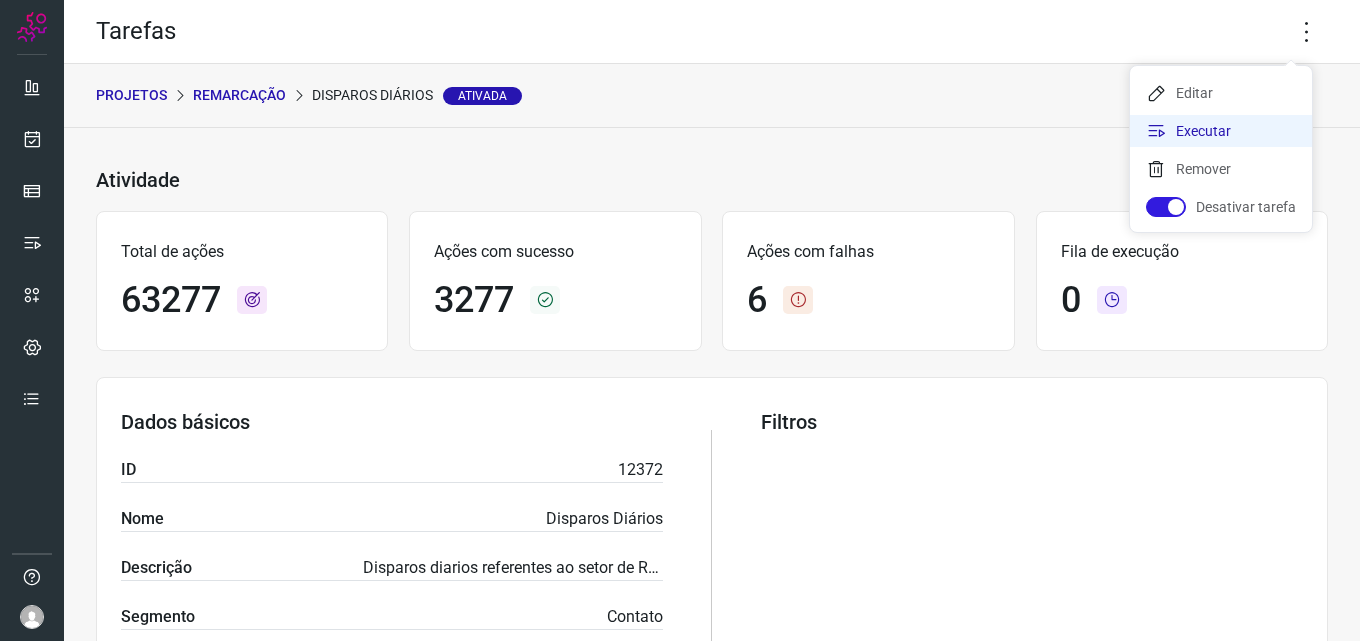 click on "Executar" 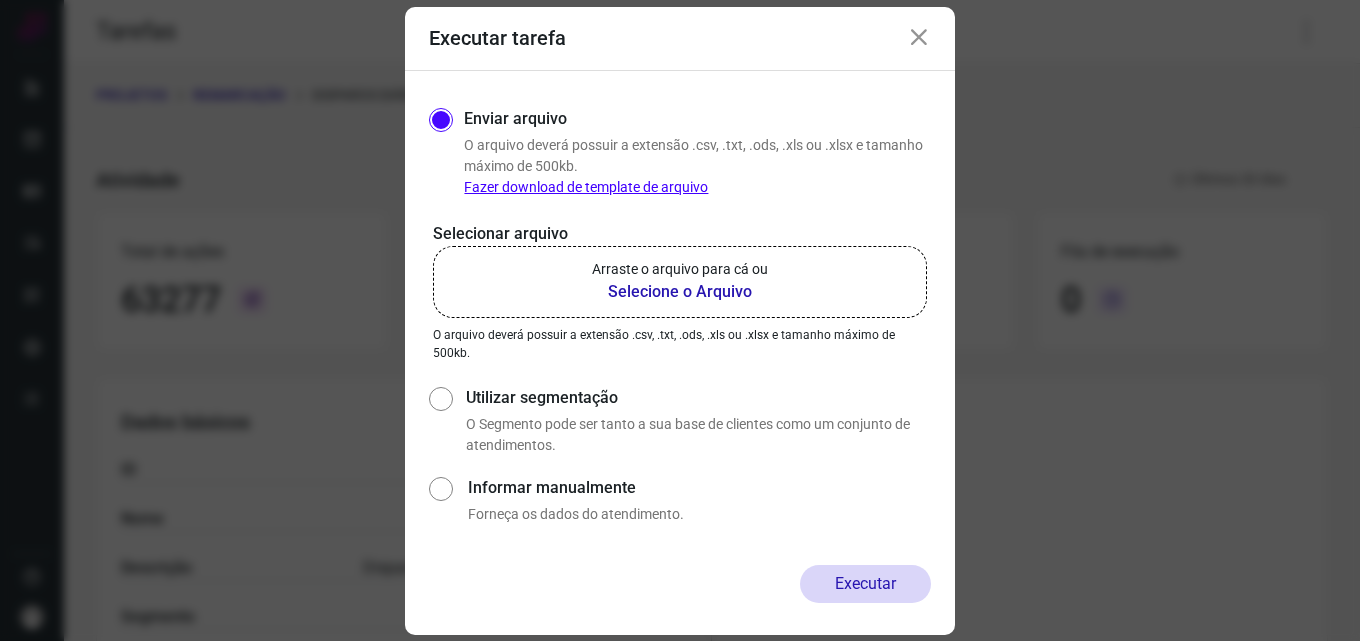 click on "Selecione o Arquivo" at bounding box center (680, 292) 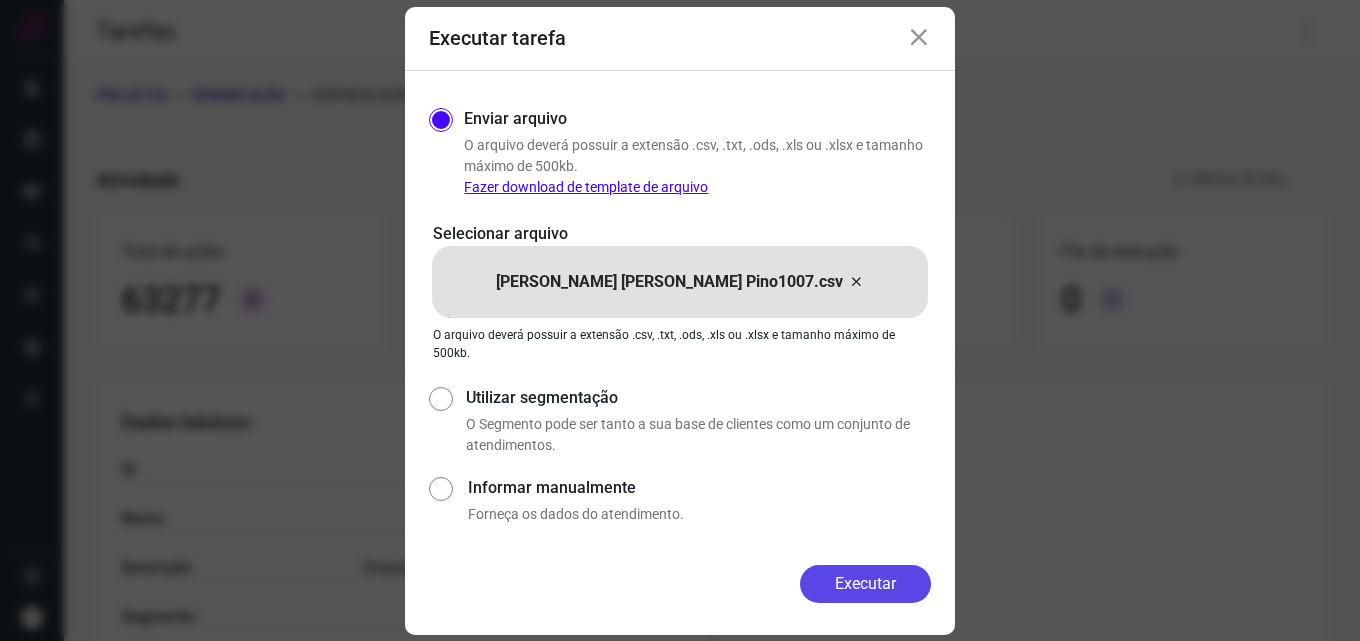 click on "Executar" at bounding box center (865, 584) 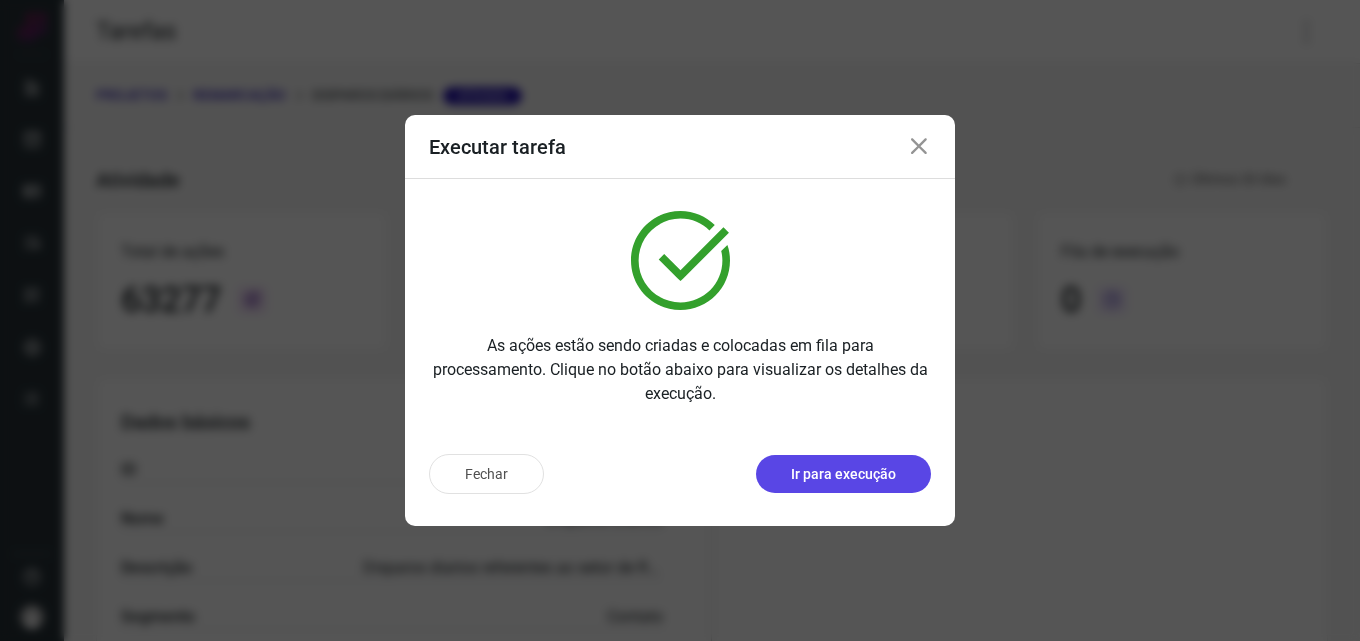click on "Ir para execução" at bounding box center [843, 474] 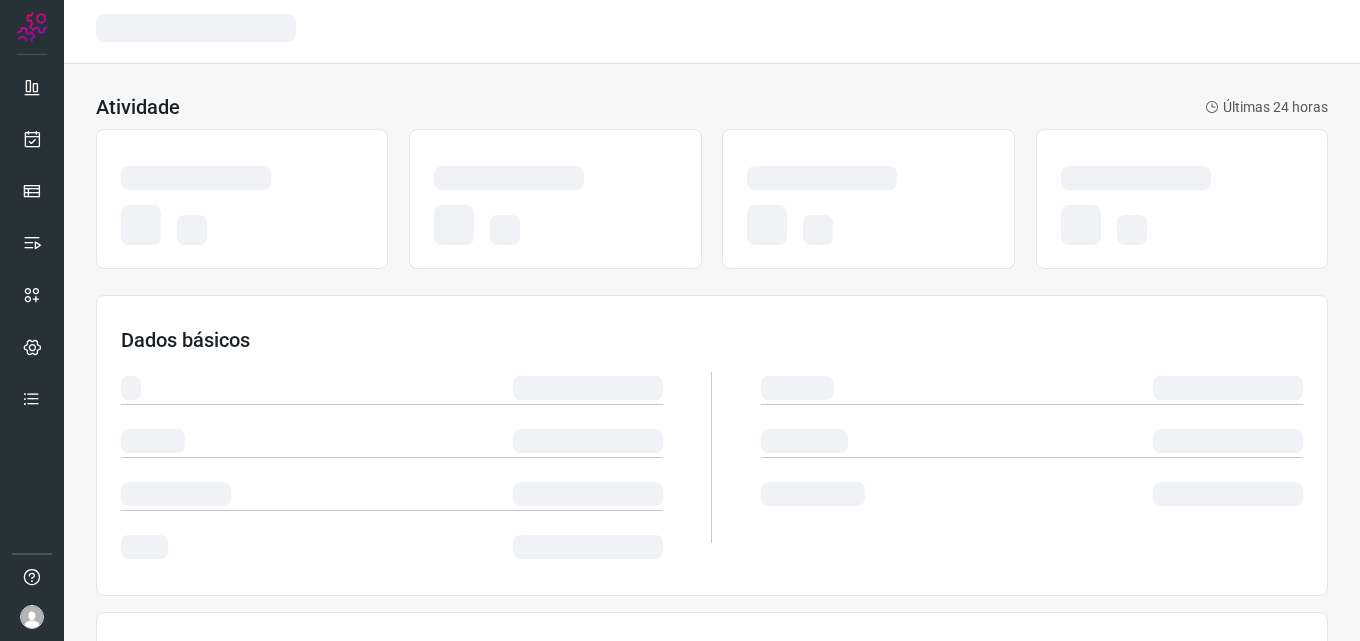 scroll, scrollTop: 0, scrollLeft: 0, axis: both 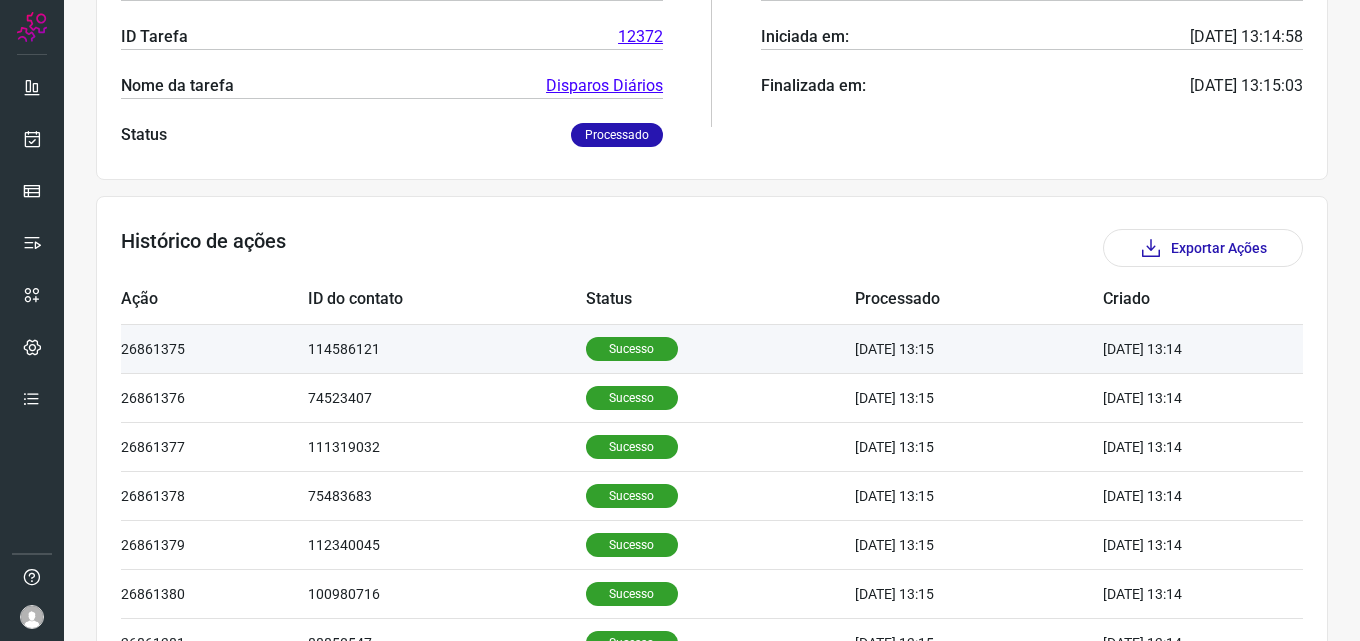 click on "Sucesso" at bounding box center [632, 349] 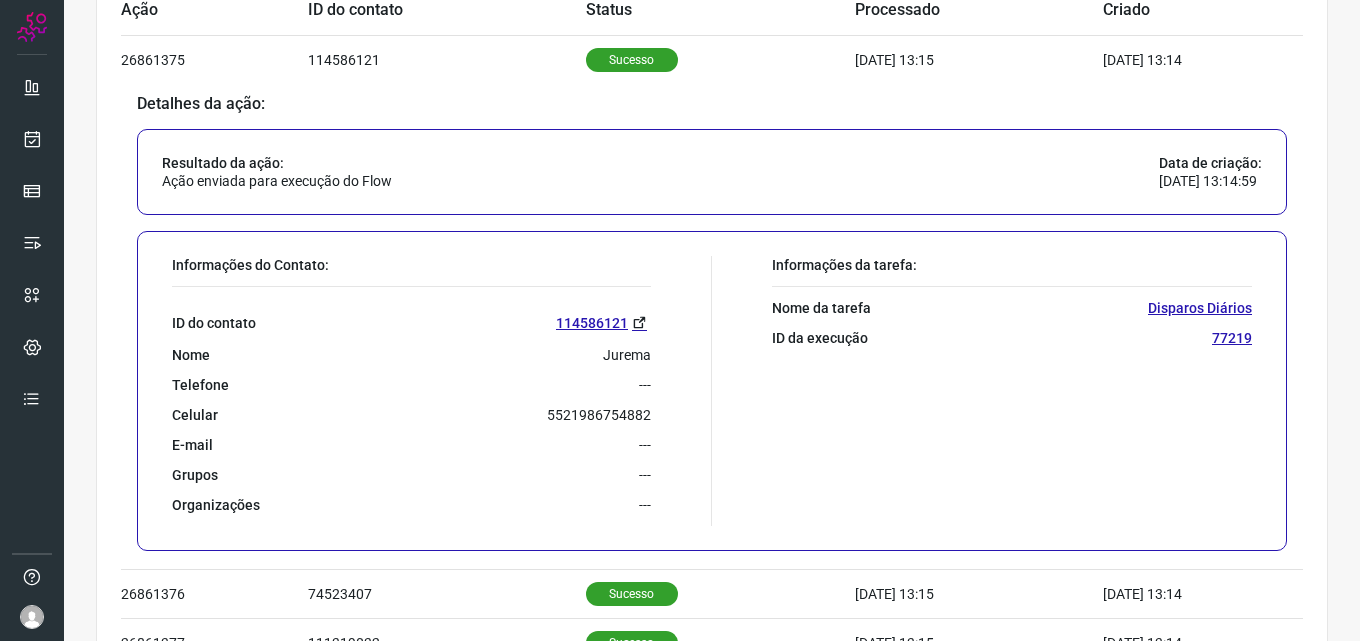 scroll, scrollTop: 700, scrollLeft: 0, axis: vertical 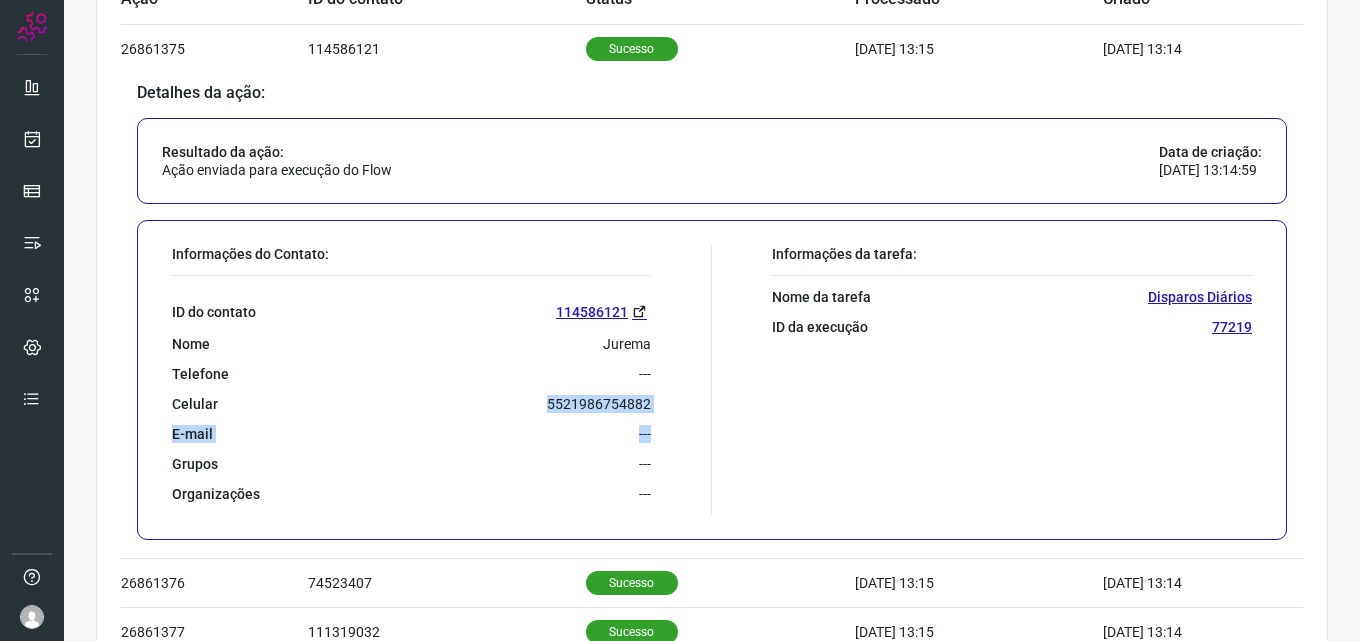 drag, startPoint x: 568, startPoint y: 404, endPoint x: 651, endPoint y: 413, distance: 83.48653 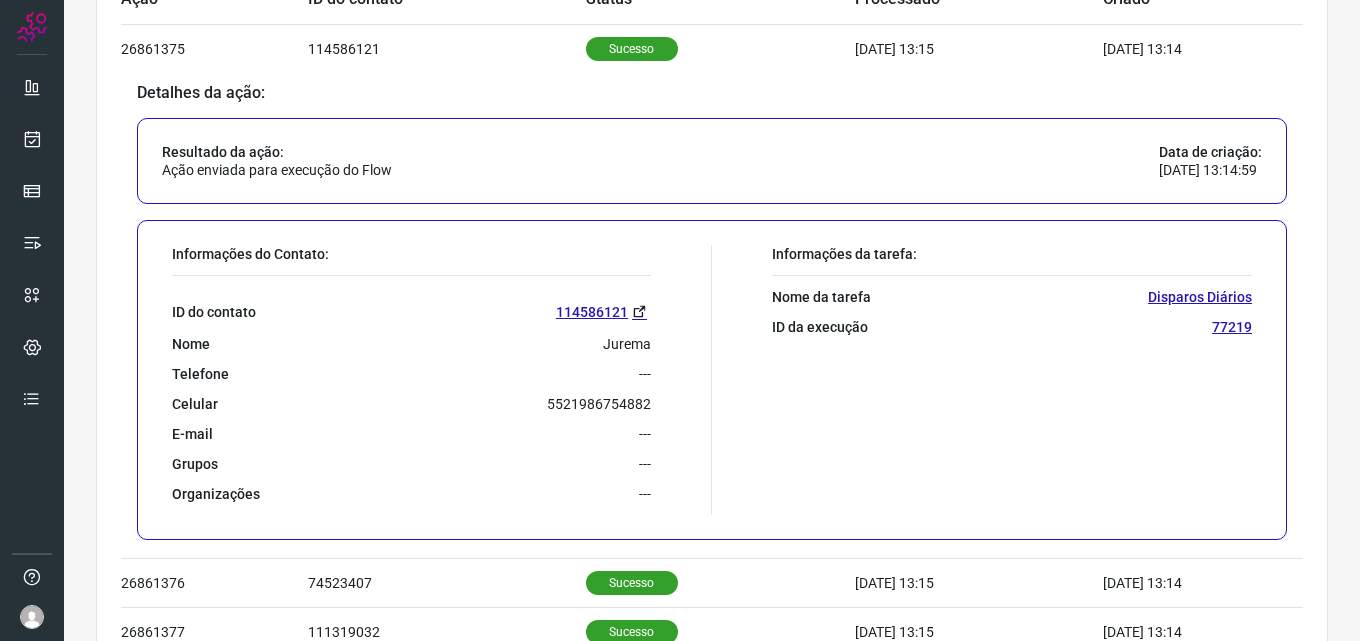 drag, startPoint x: 612, startPoint y: 408, endPoint x: 527, endPoint y: 370, distance: 93.10747 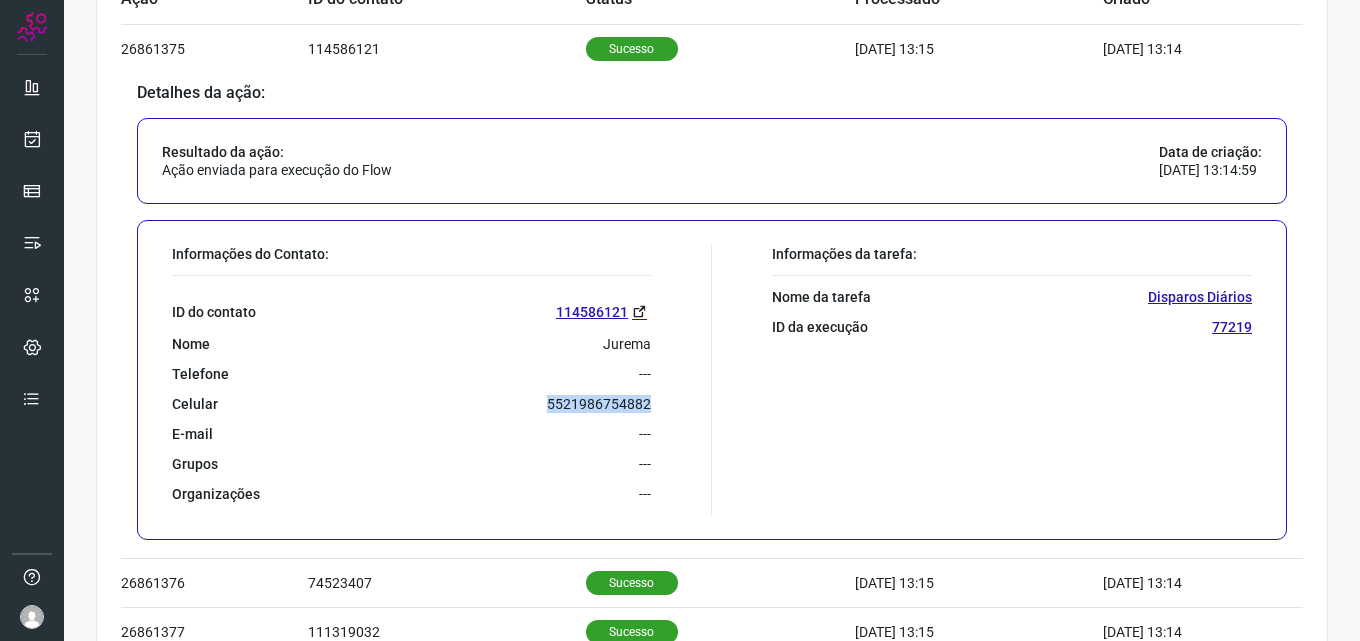 drag, startPoint x: 559, startPoint y: 409, endPoint x: 642, endPoint y: 412, distance: 83.0542 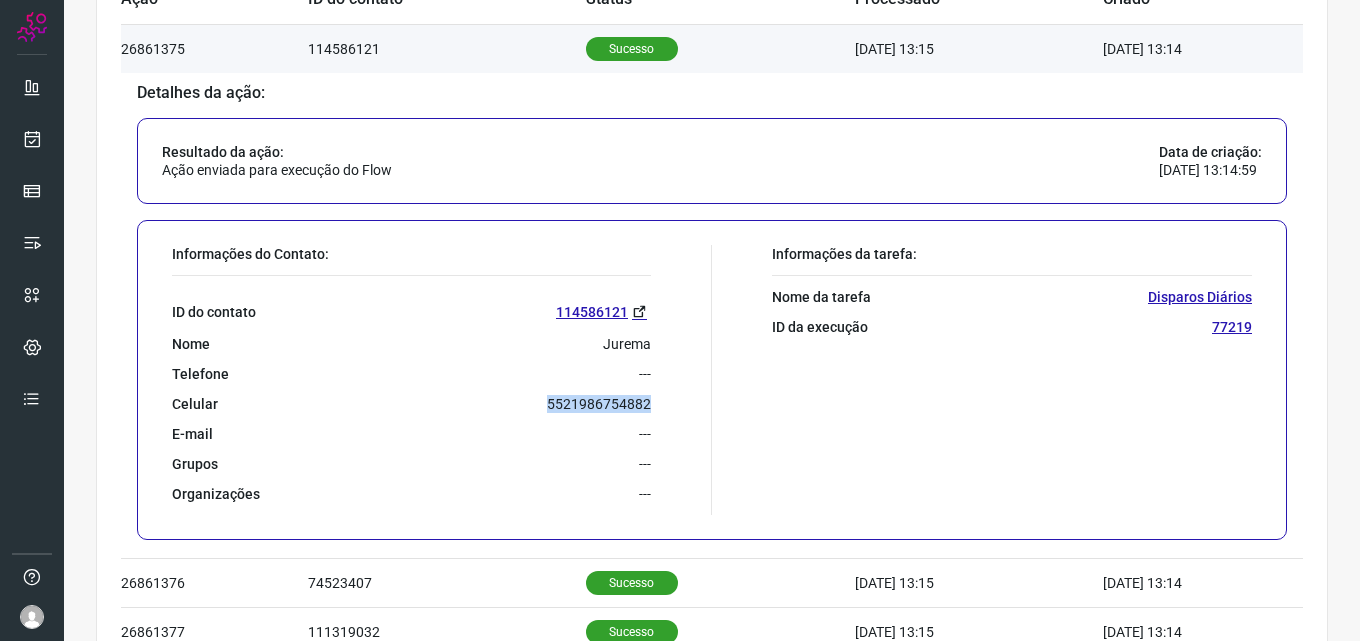 scroll, scrollTop: 200, scrollLeft: 0, axis: vertical 